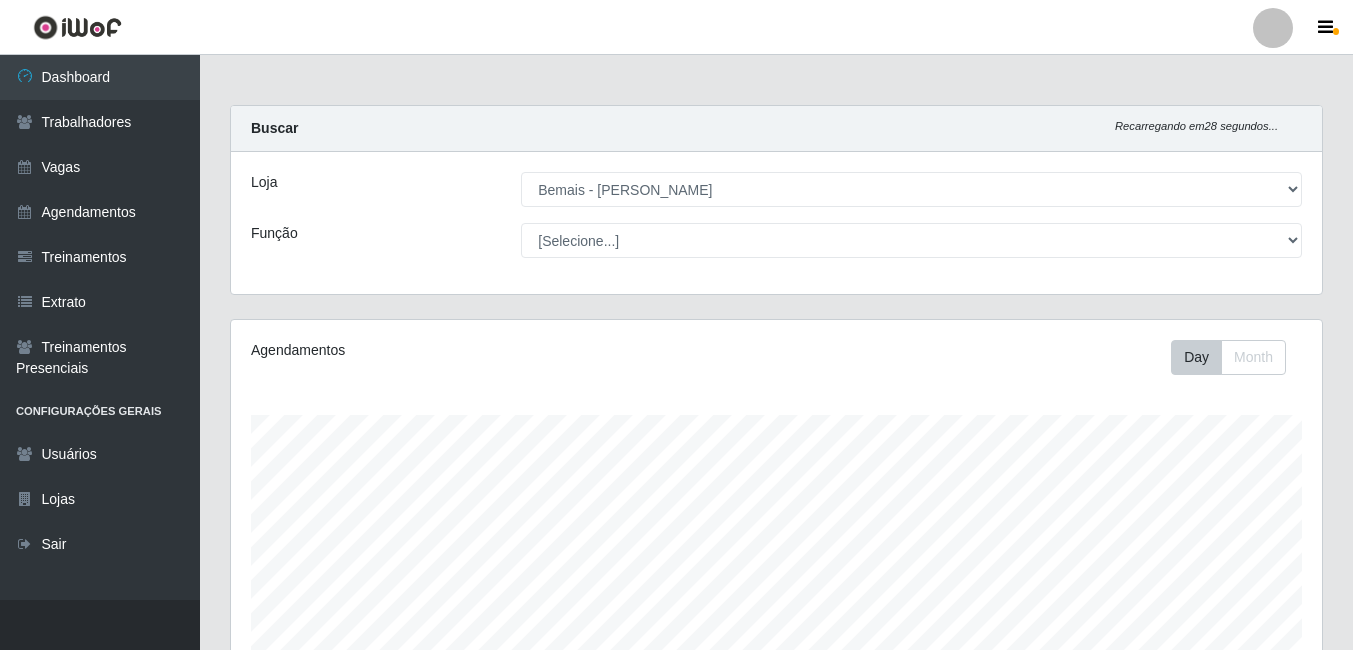 select on "230" 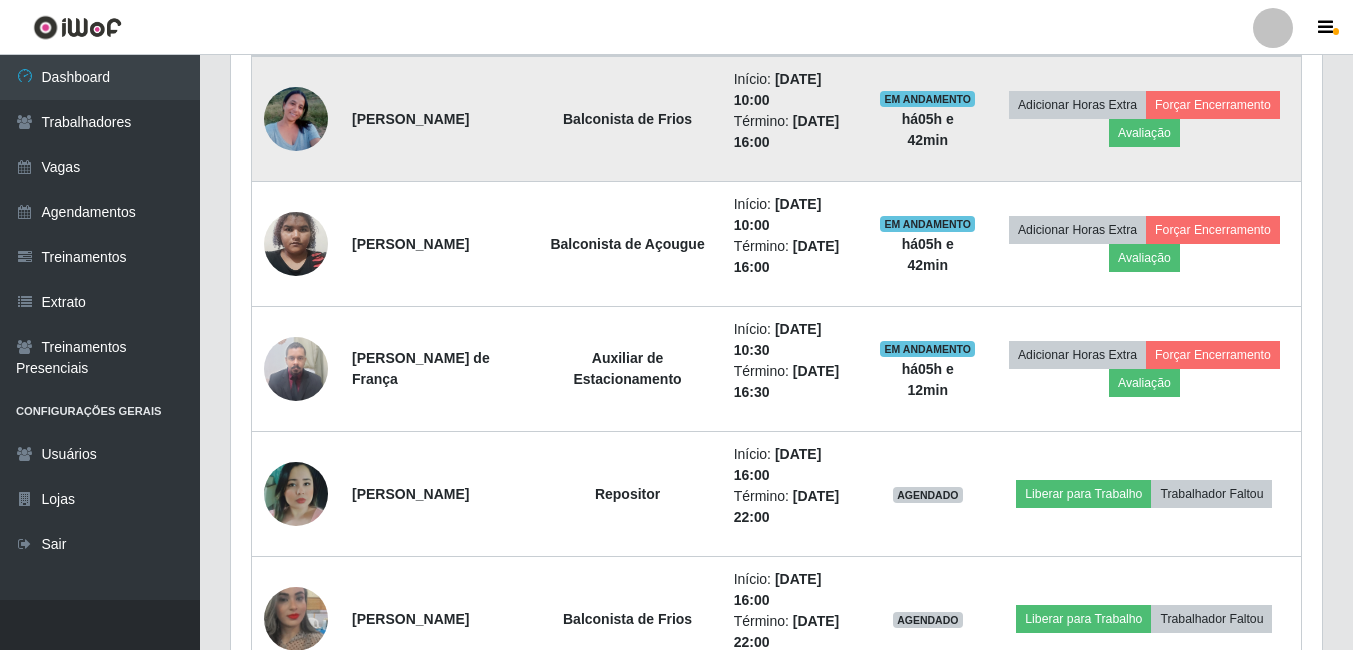 scroll, scrollTop: 999585, scrollLeft: 998909, axis: both 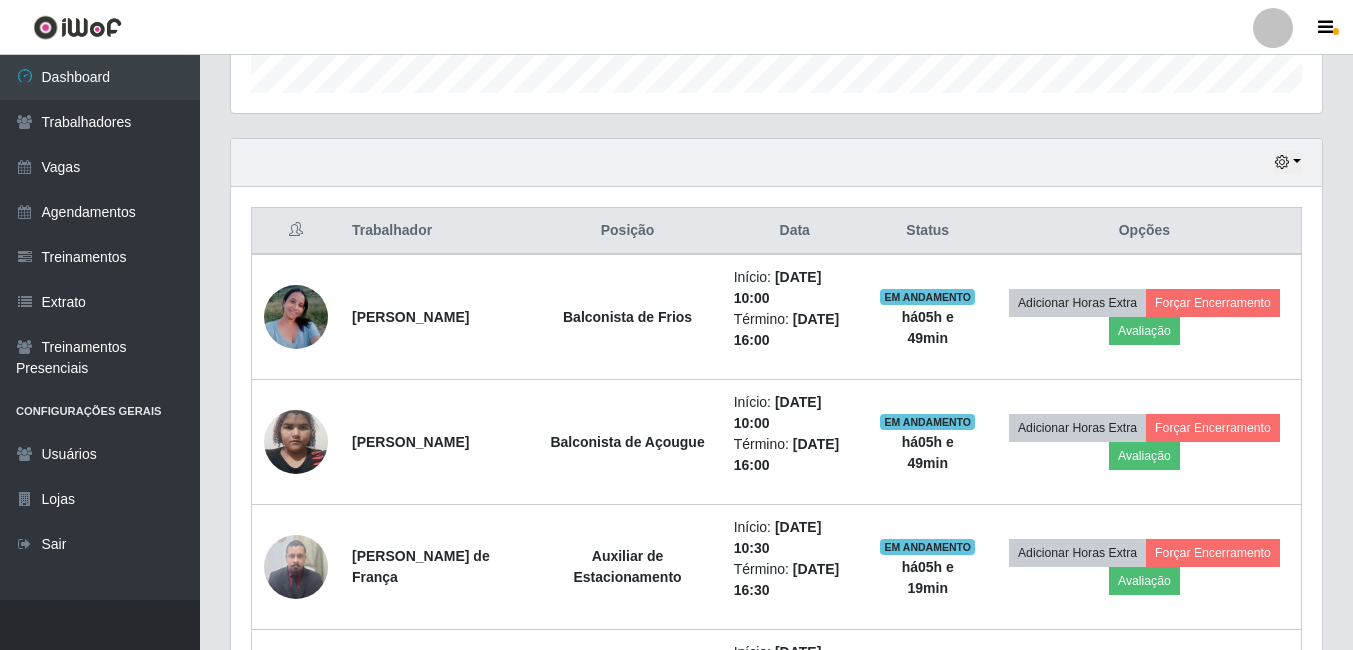 click on "Hoje 1 dia 3 dias 1 Semana Não encerrados" at bounding box center [776, 163] 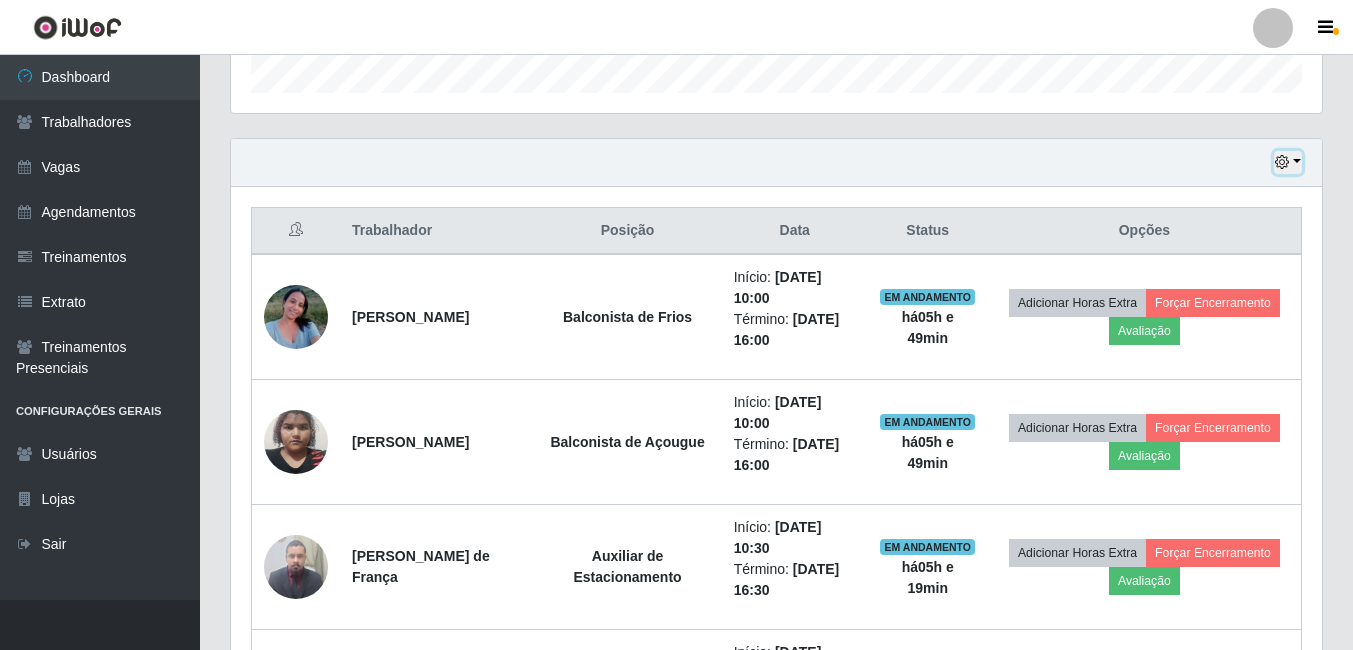 click at bounding box center [1282, 162] 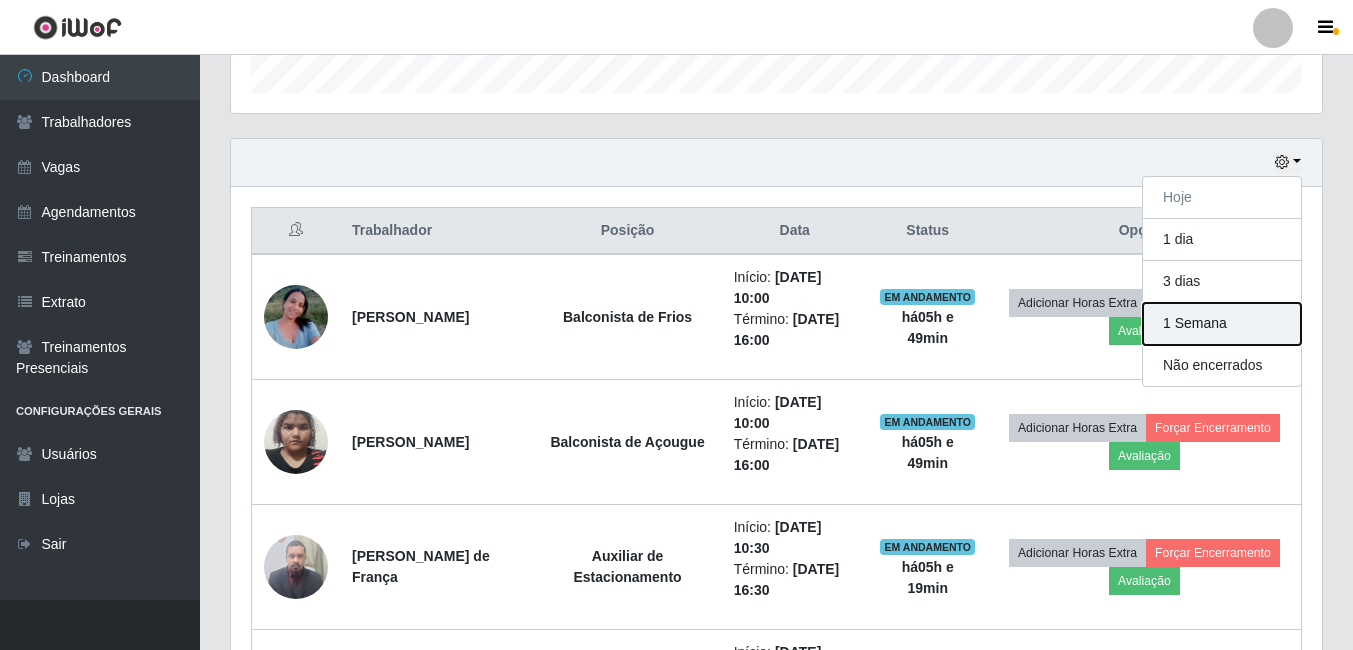 click on "1 Semana" at bounding box center [1222, 324] 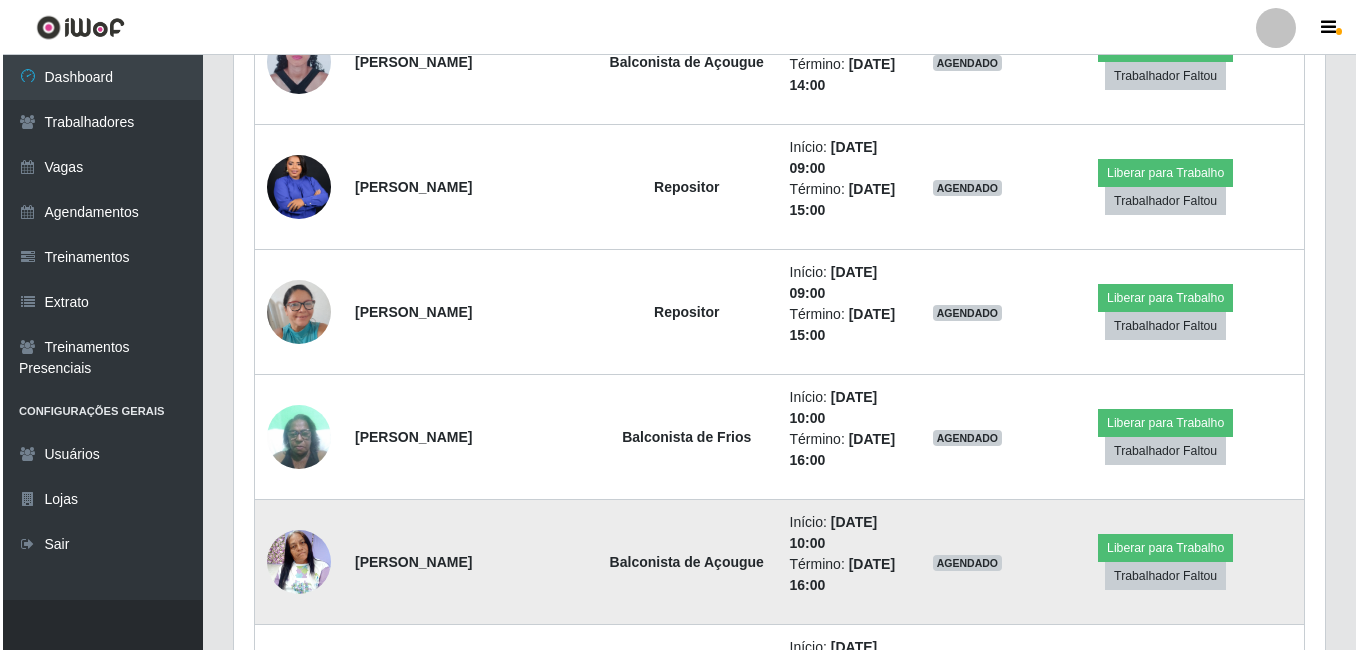 scroll, scrollTop: 4422, scrollLeft: 0, axis: vertical 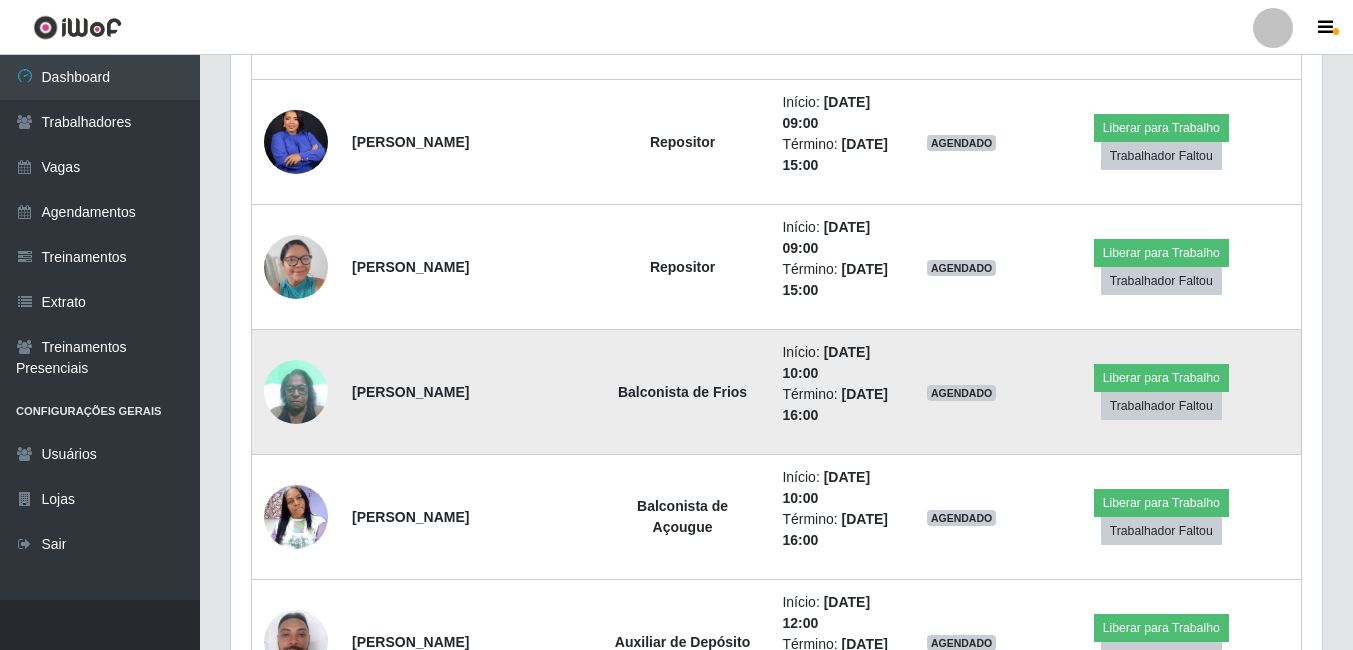 click on "[PERSON_NAME]" at bounding box center (410, 392) 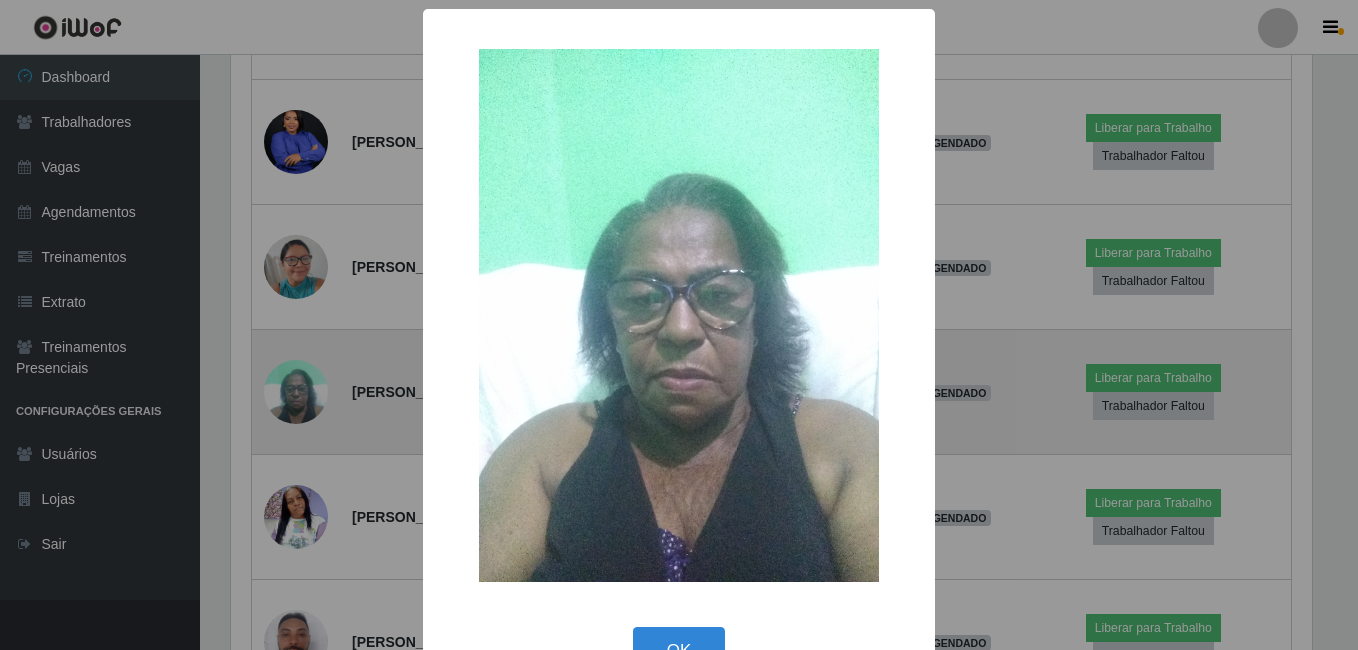scroll, scrollTop: 999585, scrollLeft: 998919, axis: both 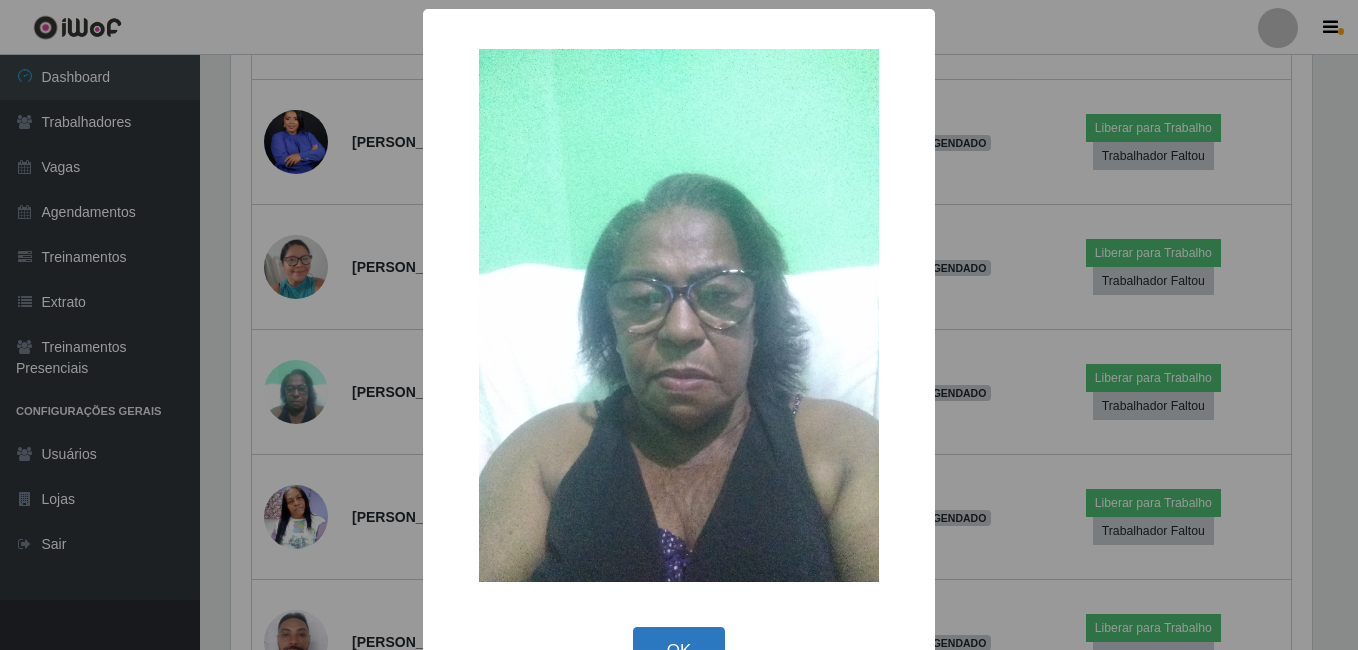 click on "OK" at bounding box center (679, 650) 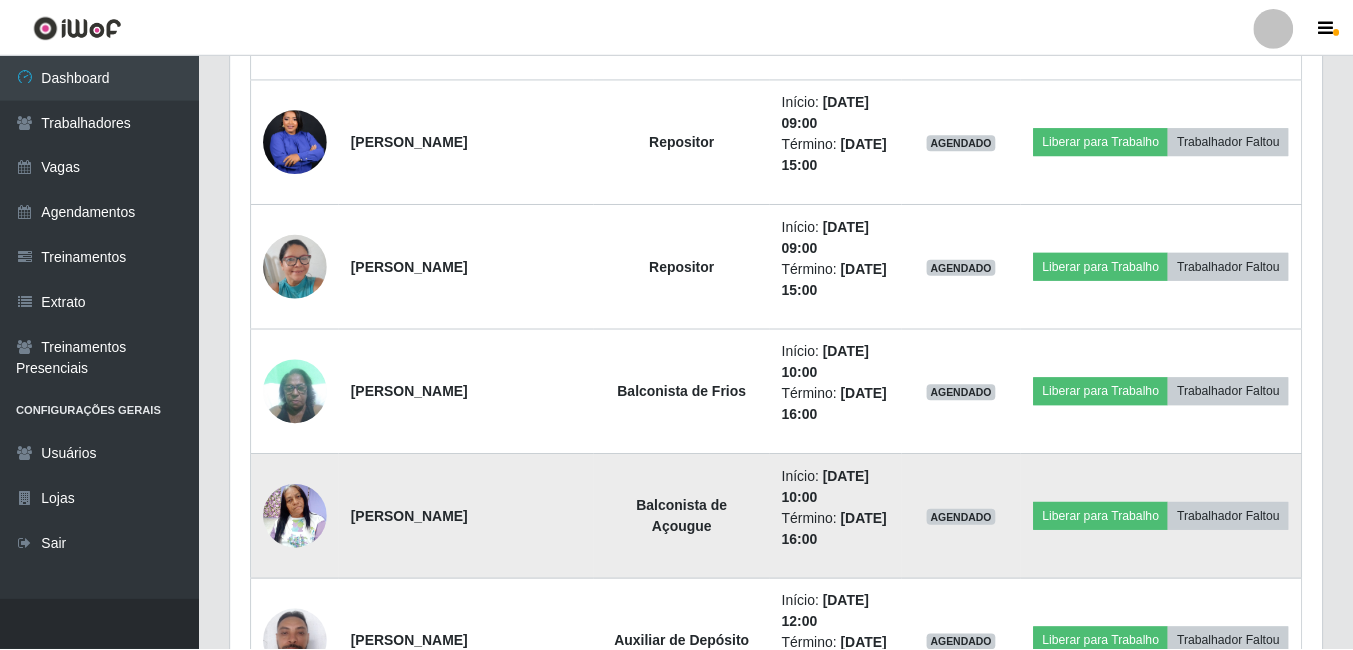 scroll, scrollTop: 999585, scrollLeft: 998909, axis: both 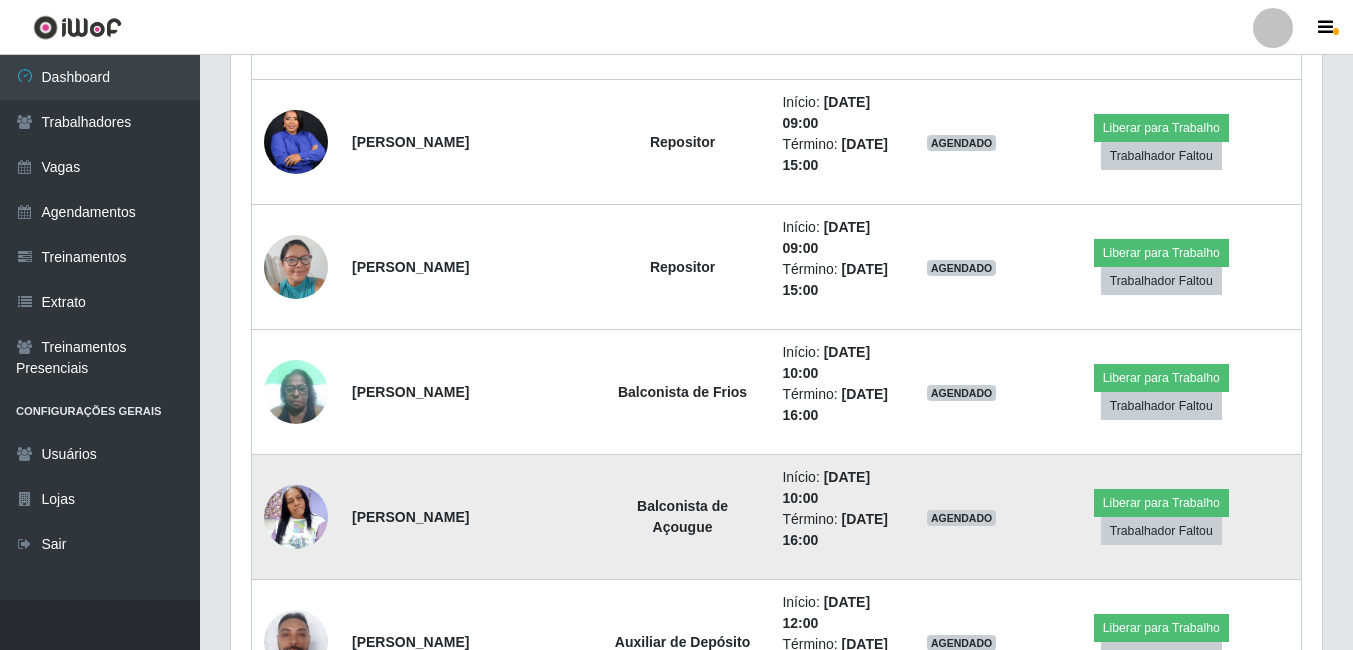click at bounding box center [296, 516] 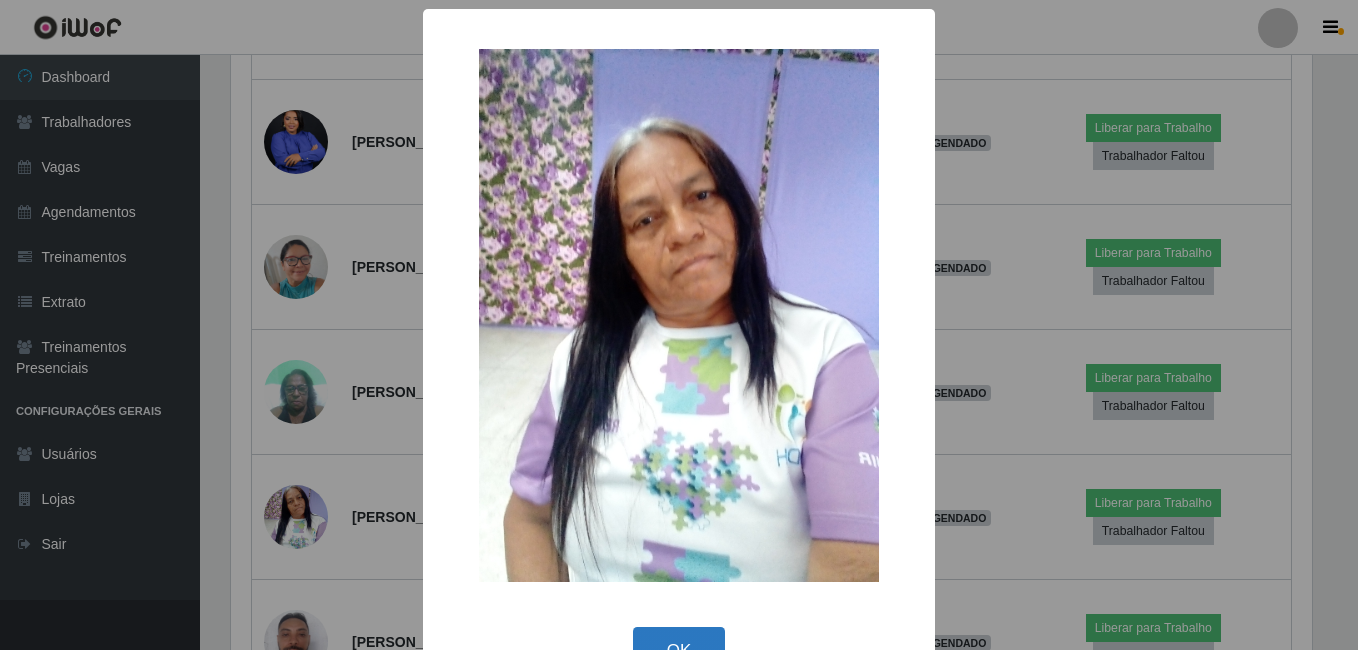 click on "OK" at bounding box center [679, 650] 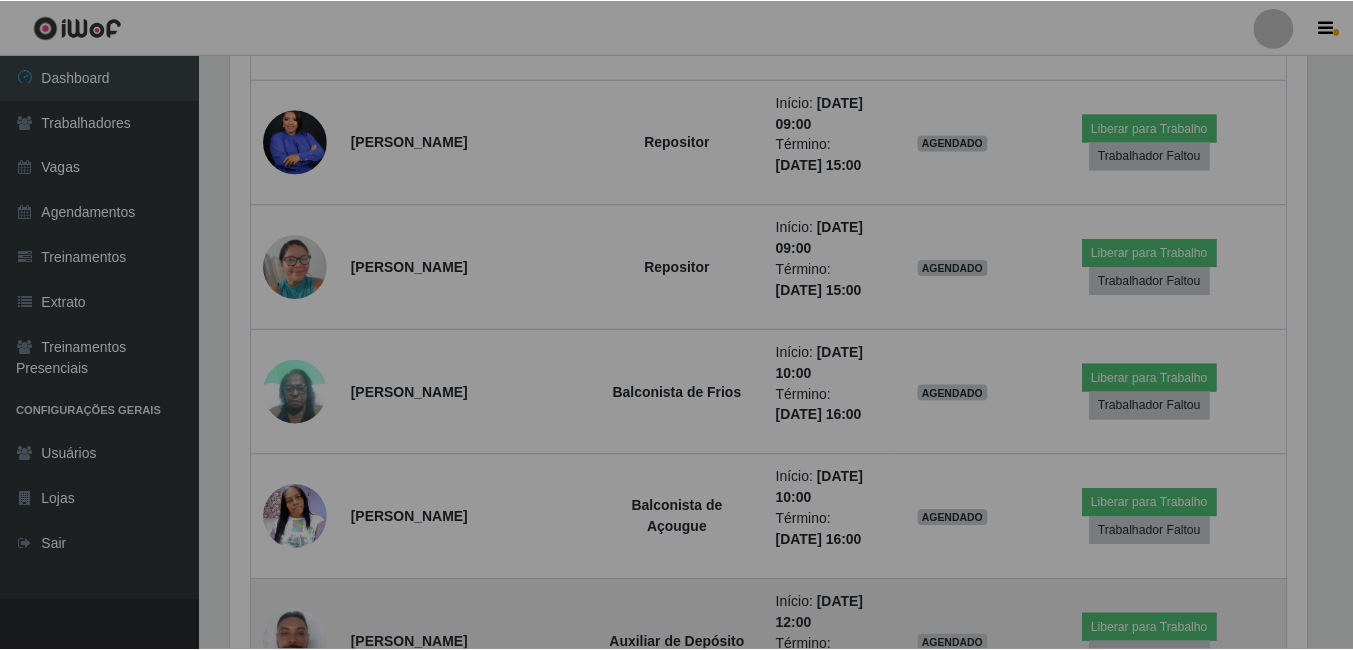 scroll, scrollTop: 999585, scrollLeft: 998909, axis: both 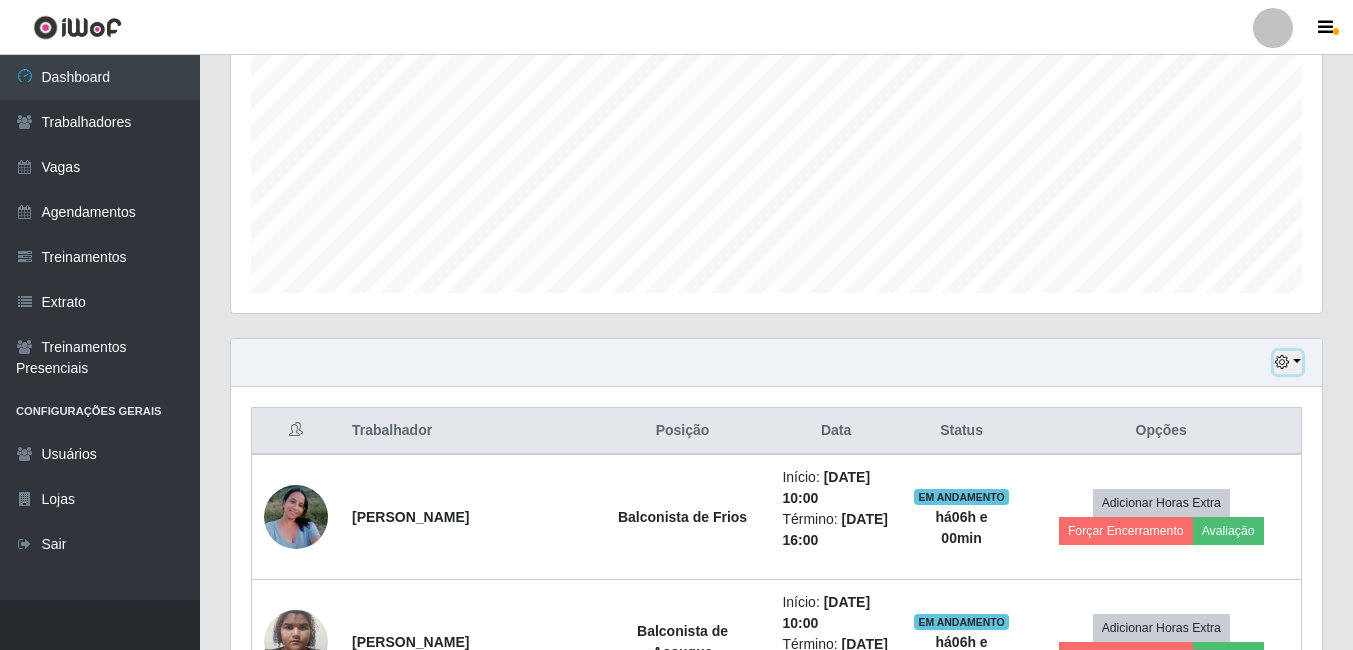 click at bounding box center [1288, 362] 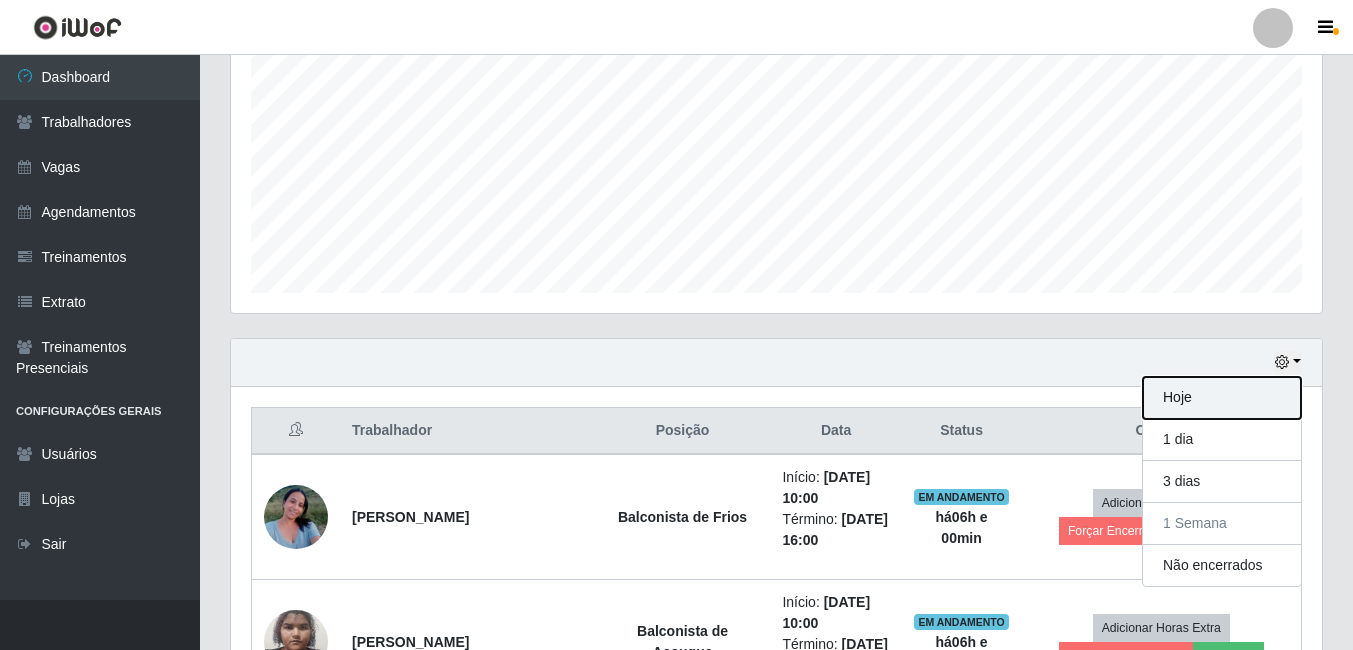 click on "Hoje" at bounding box center (1222, 398) 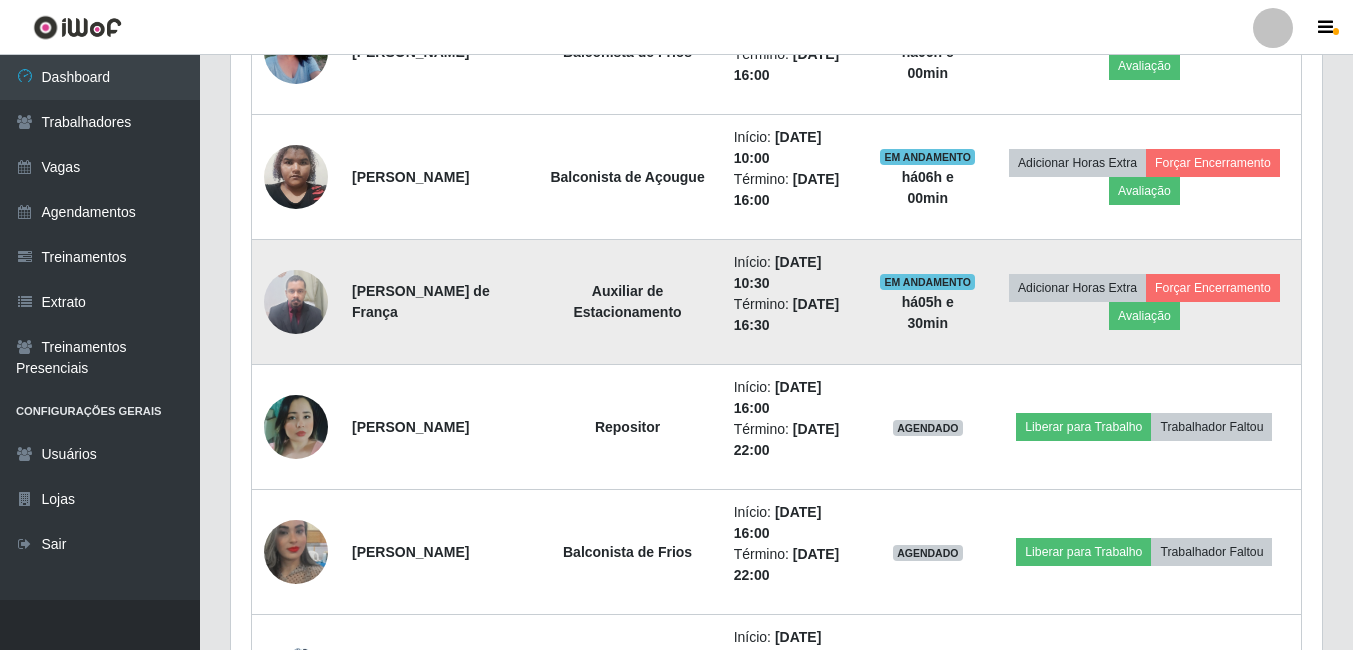 scroll, scrollTop: 922, scrollLeft: 0, axis: vertical 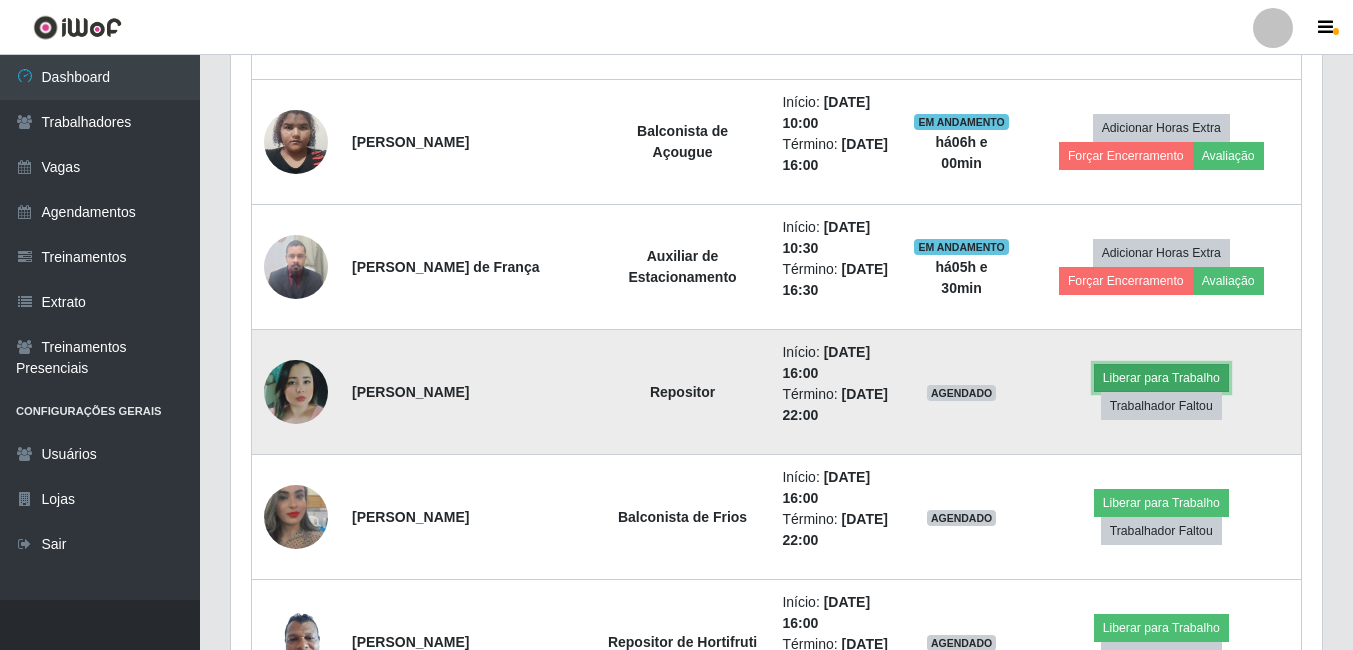click on "Liberar para Trabalho" at bounding box center [1161, 378] 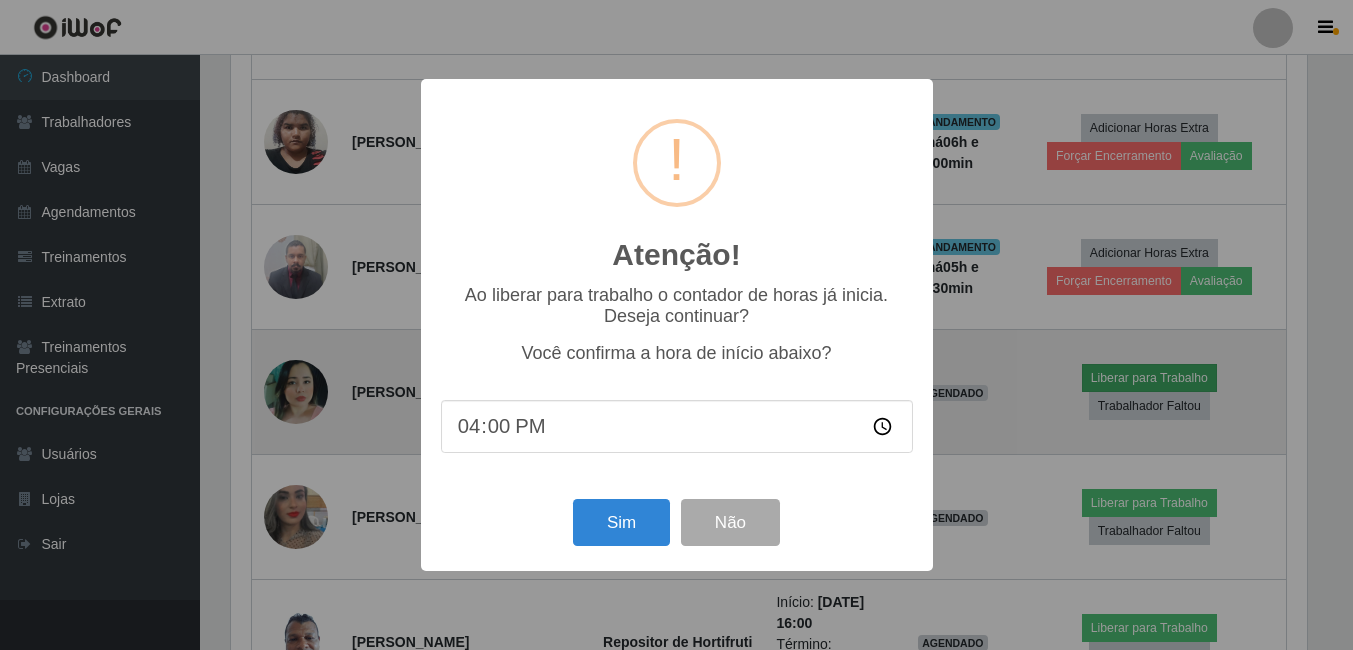 scroll, scrollTop: 999585, scrollLeft: 998919, axis: both 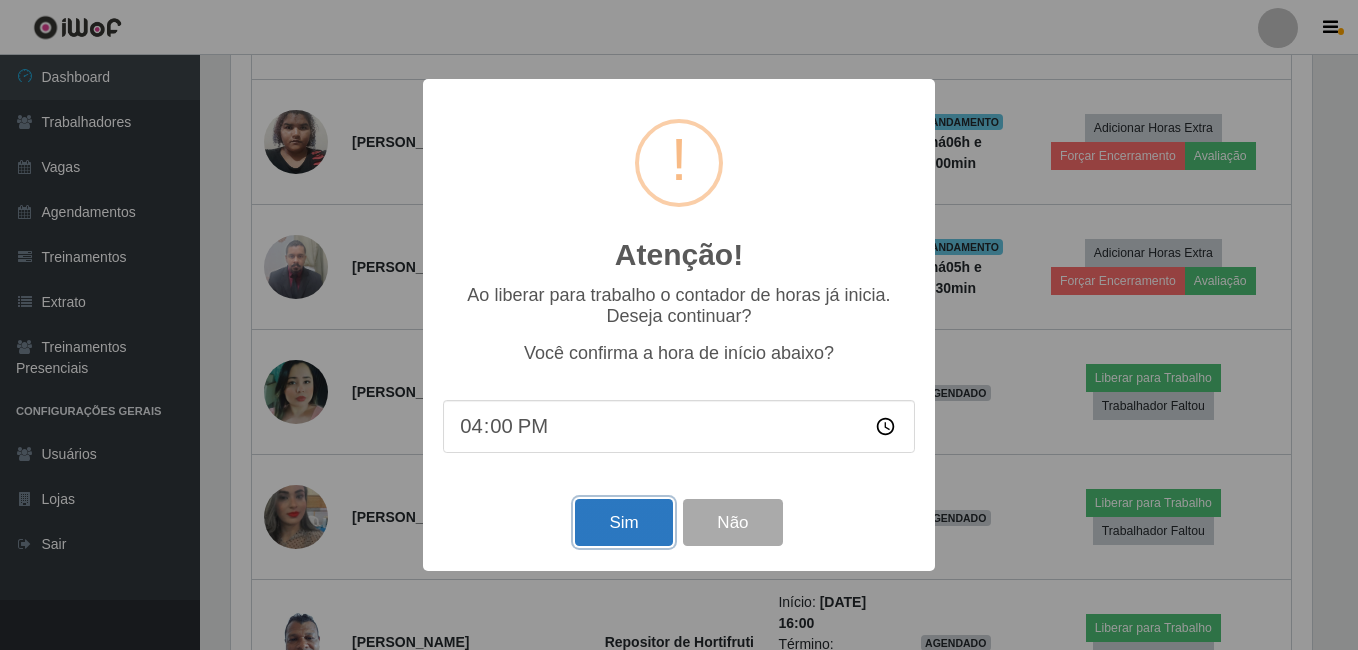 click on "Sim" at bounding box center [623, 522] 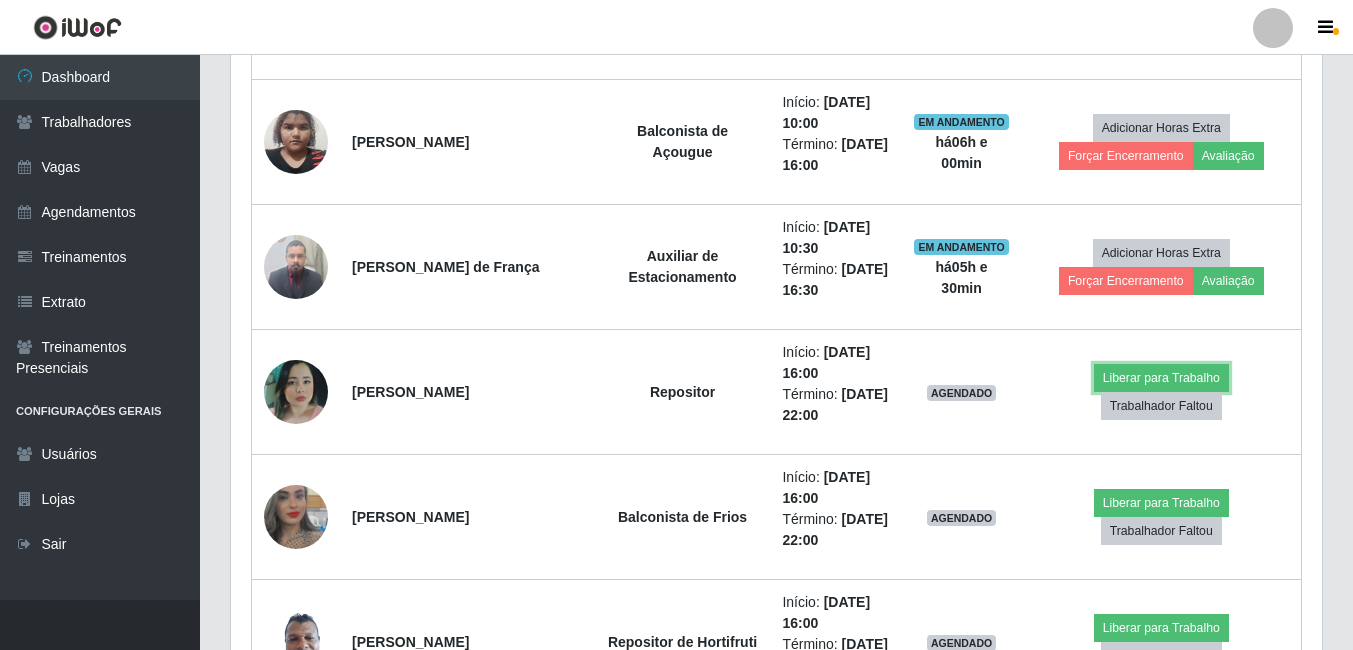 scroll, scrollTop: 999585, scrollLeft: 998909, axis: both 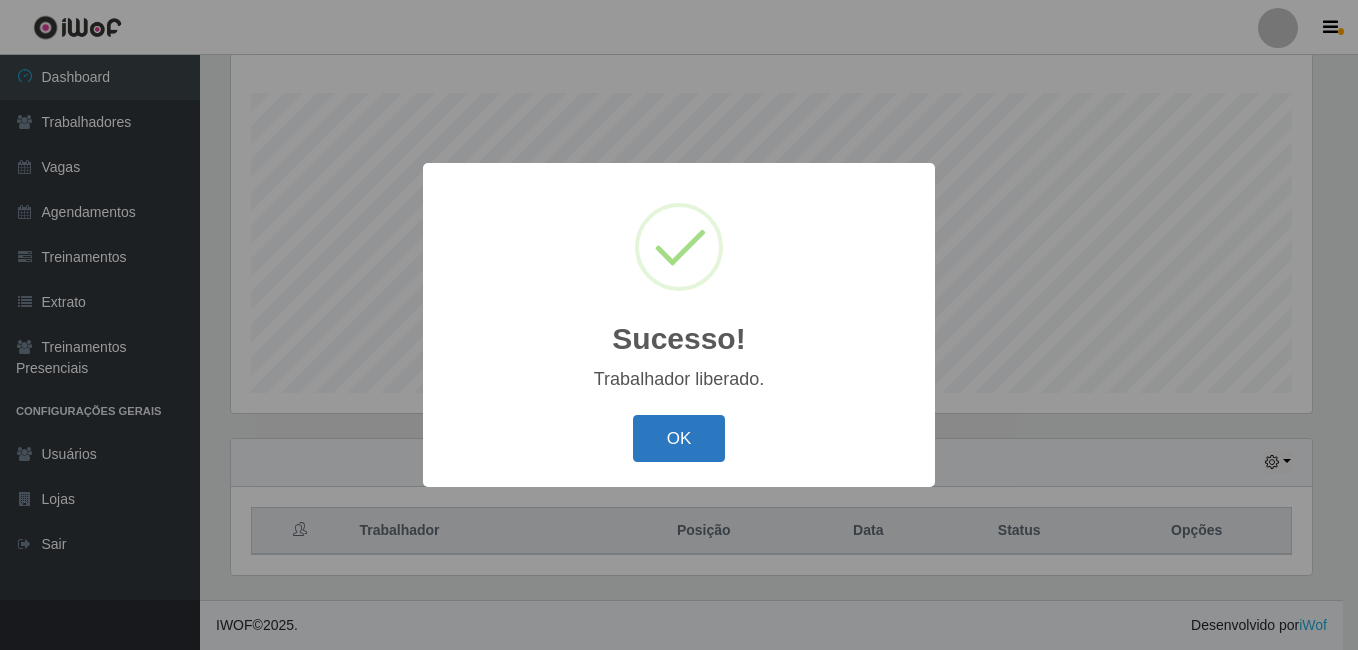 click on "OK" at bounding box center [679, 438] 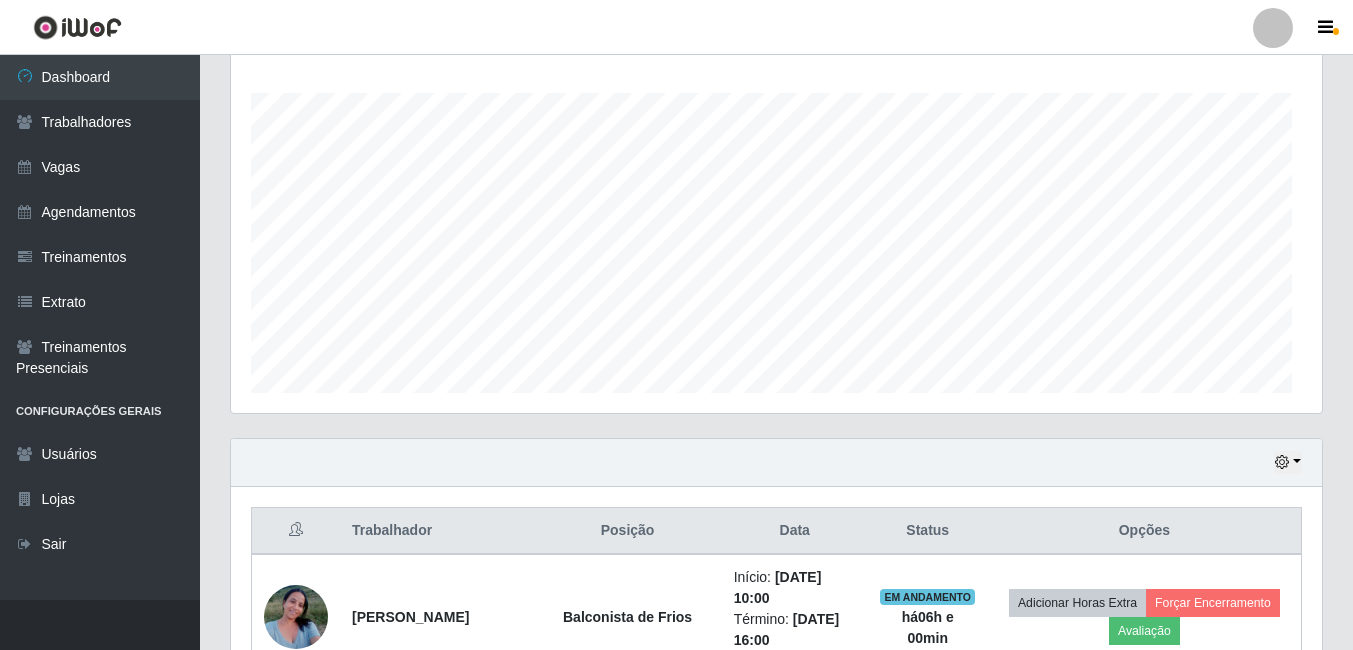 scroll, scrollTop: 999585, scrollLeft: 998909, axis: both 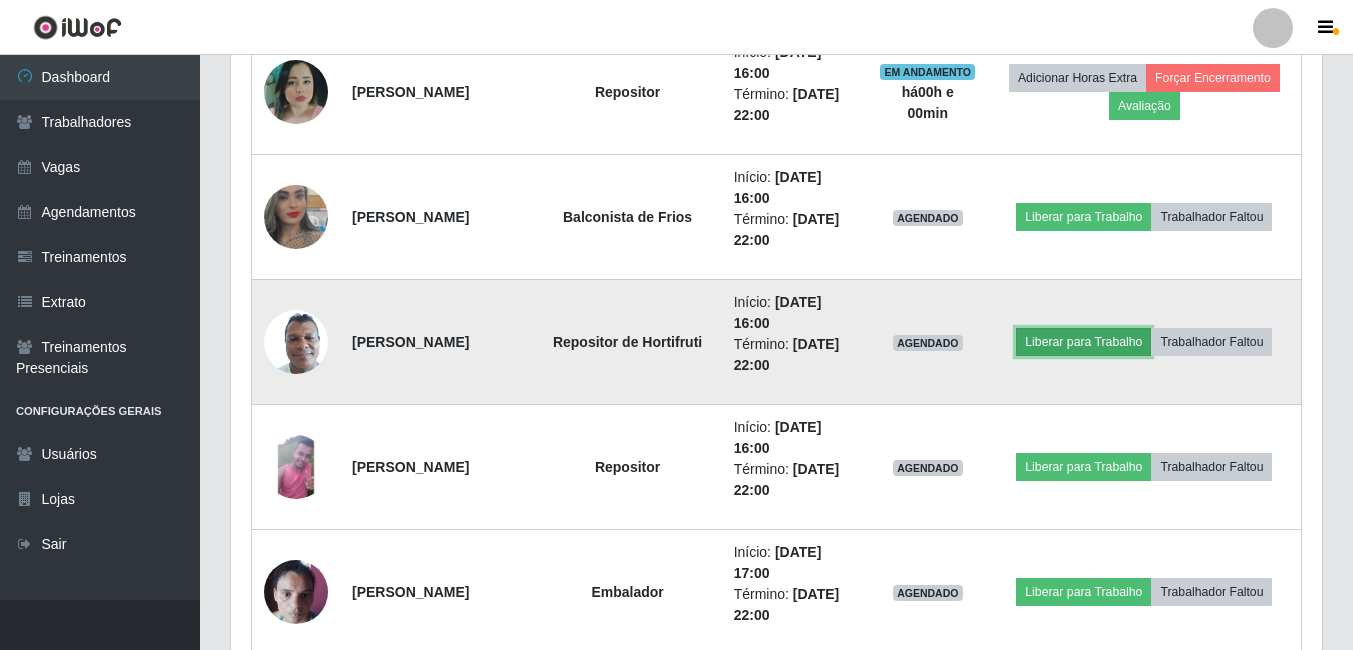 click on "Liberar para Trabalho" at bounding box center [1083, 342] 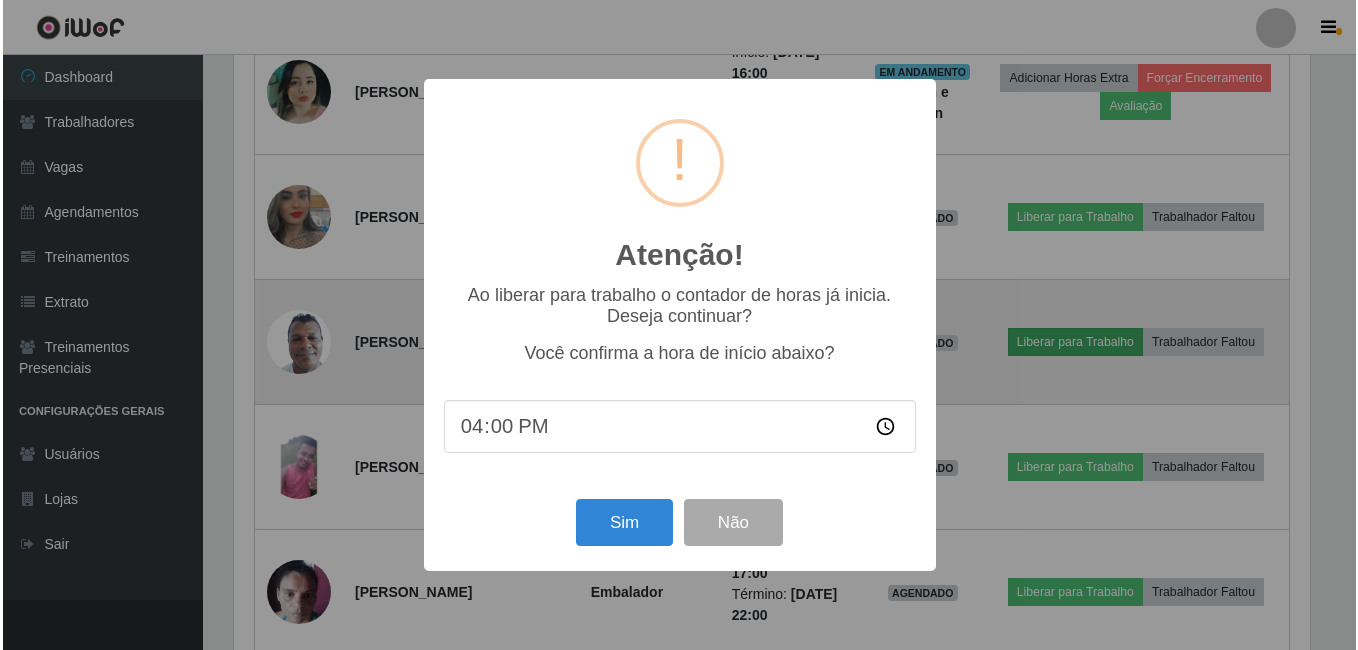 scroll, scrollTop: 999585, scrollLeft: 998919, axis: both 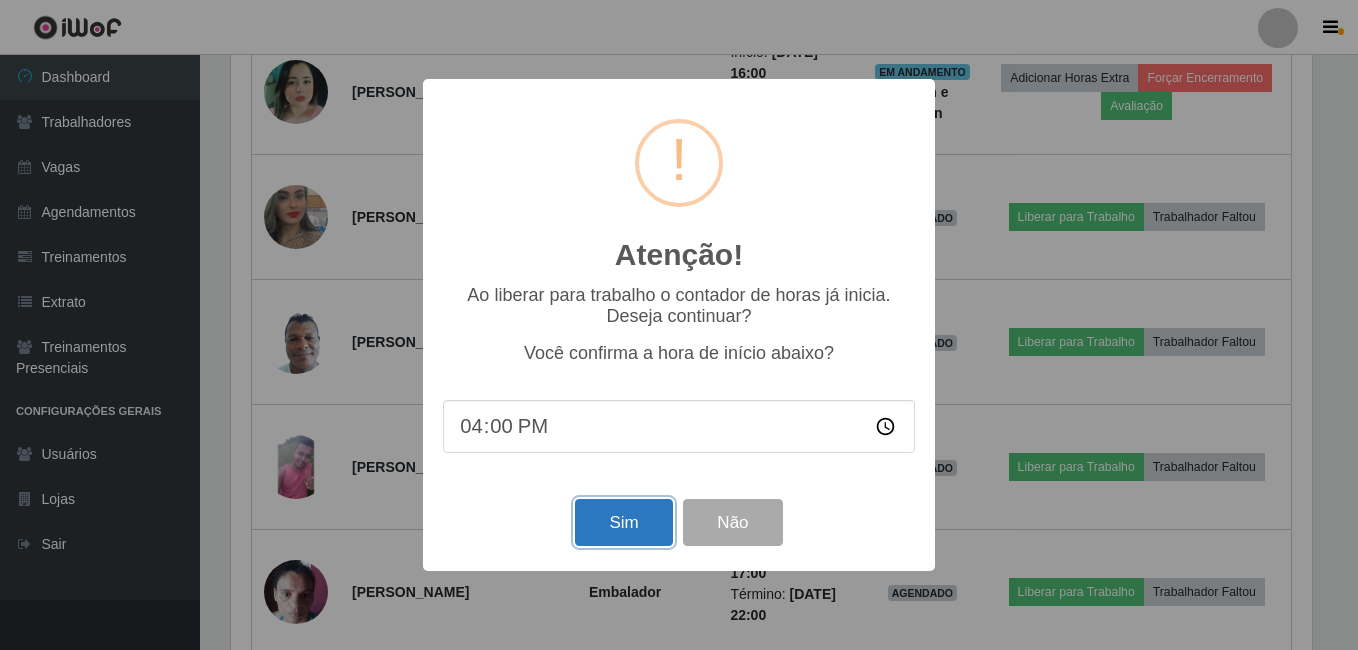 click on "Sim" at bounding box center [623, 522] 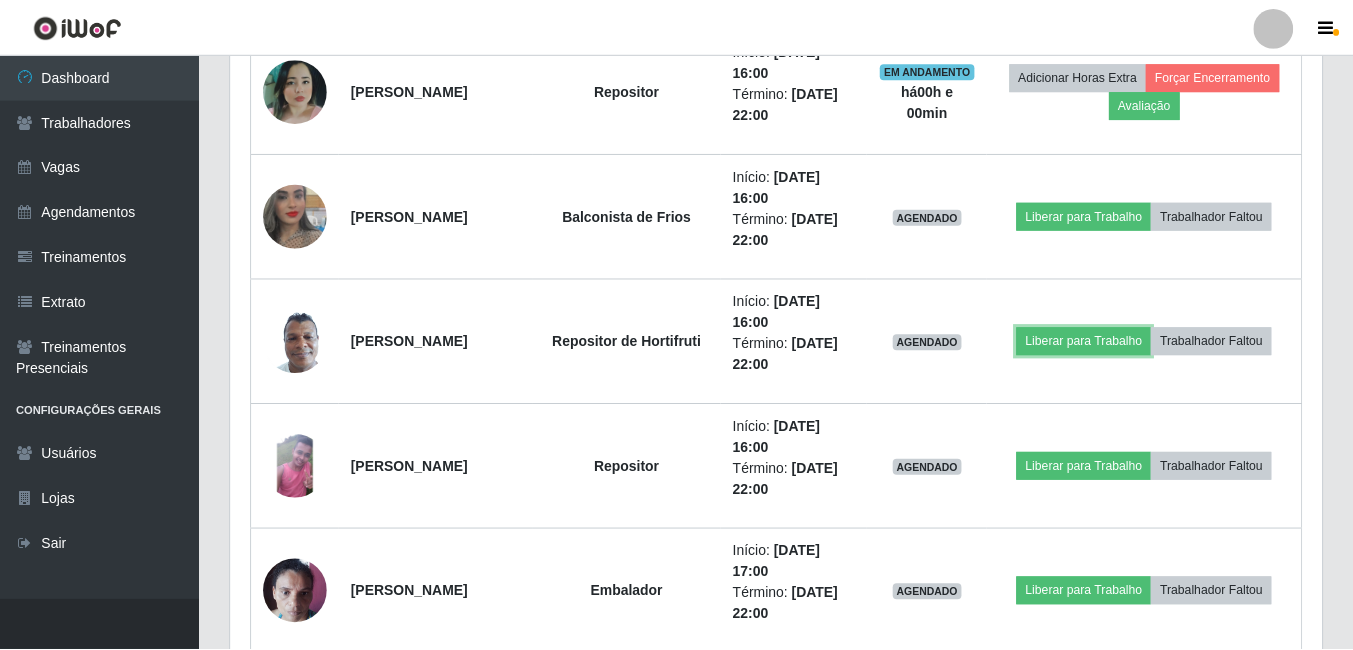 scroll, scrollTop: 999585, scrollLeft: 998909, axis: both 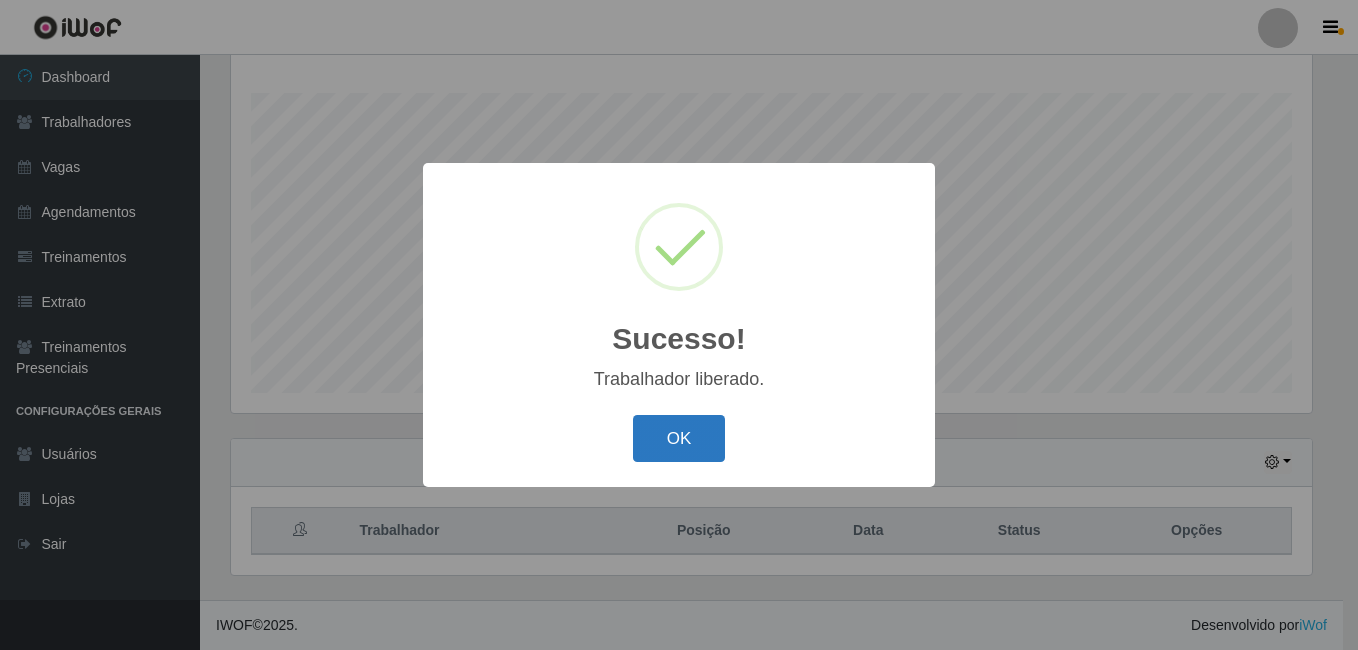 click on "OK" at bounding box center [679, 438] 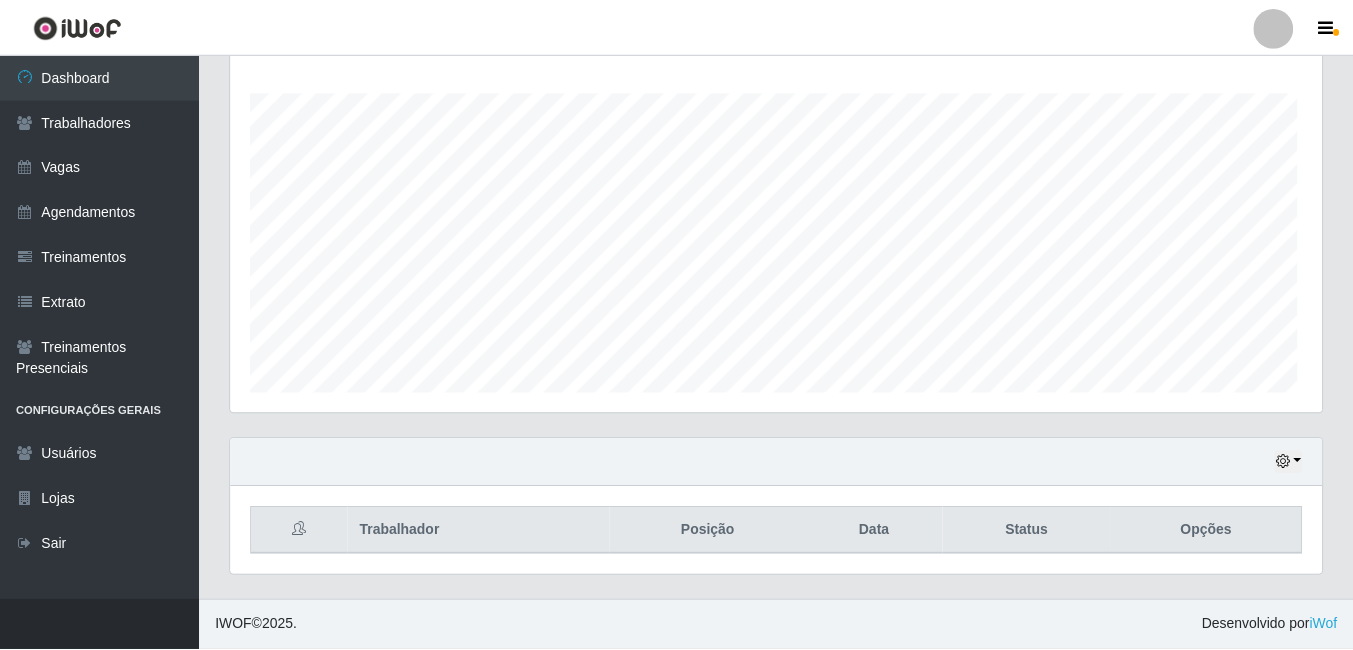 scroll, scrollTop: 999585, scrollLeft: 998909, axis: both 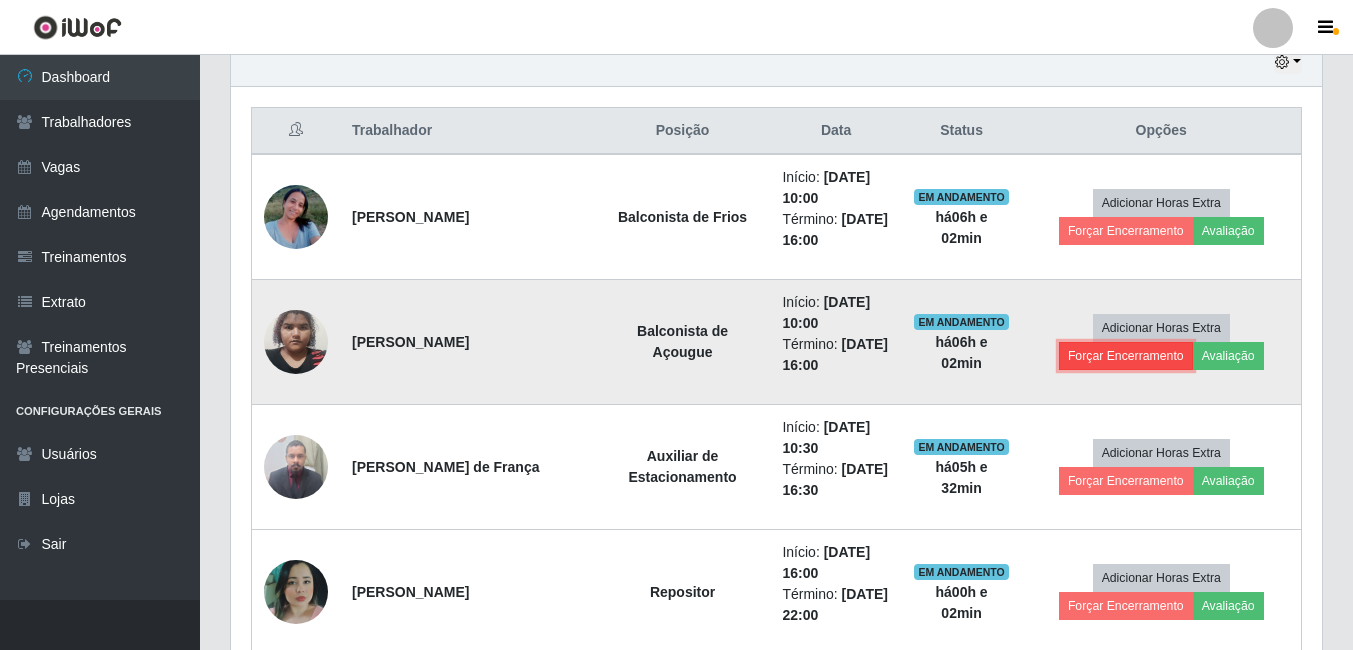 click on "Forçar Encerramento" at bounding box center [1126, 356] 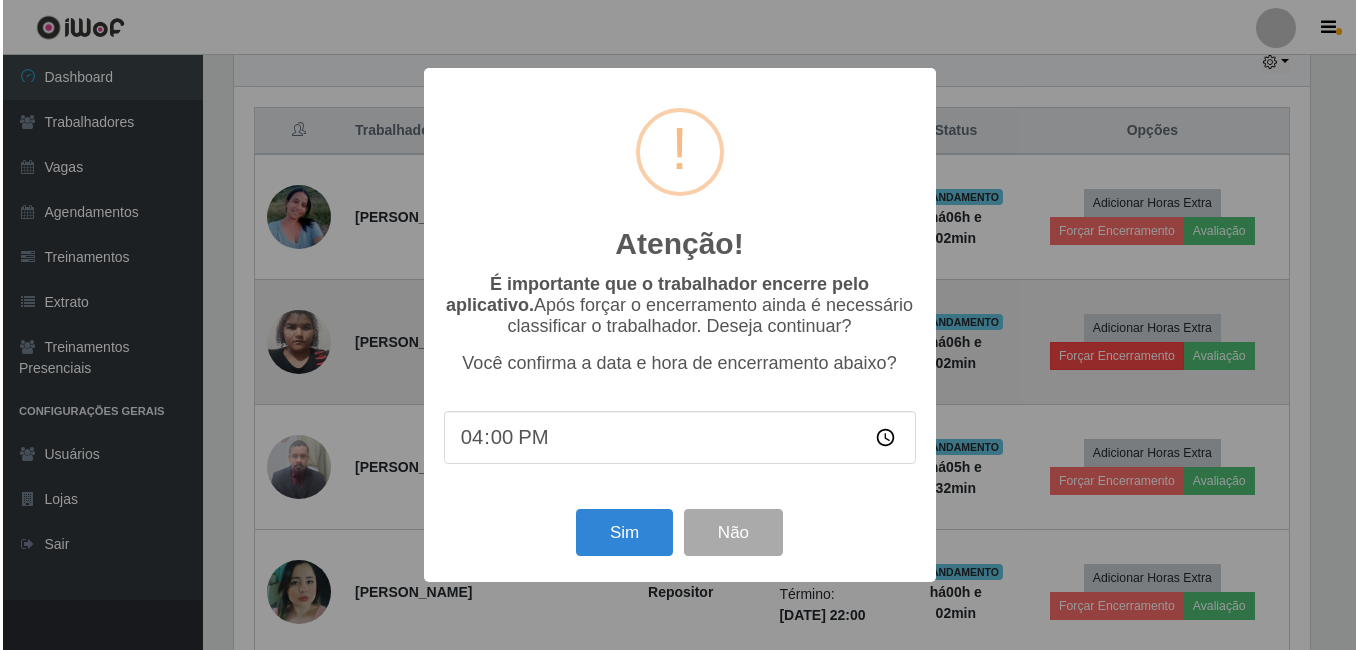 scroll, scrollTop: 999585, scrollLeft: 998919, axis: both 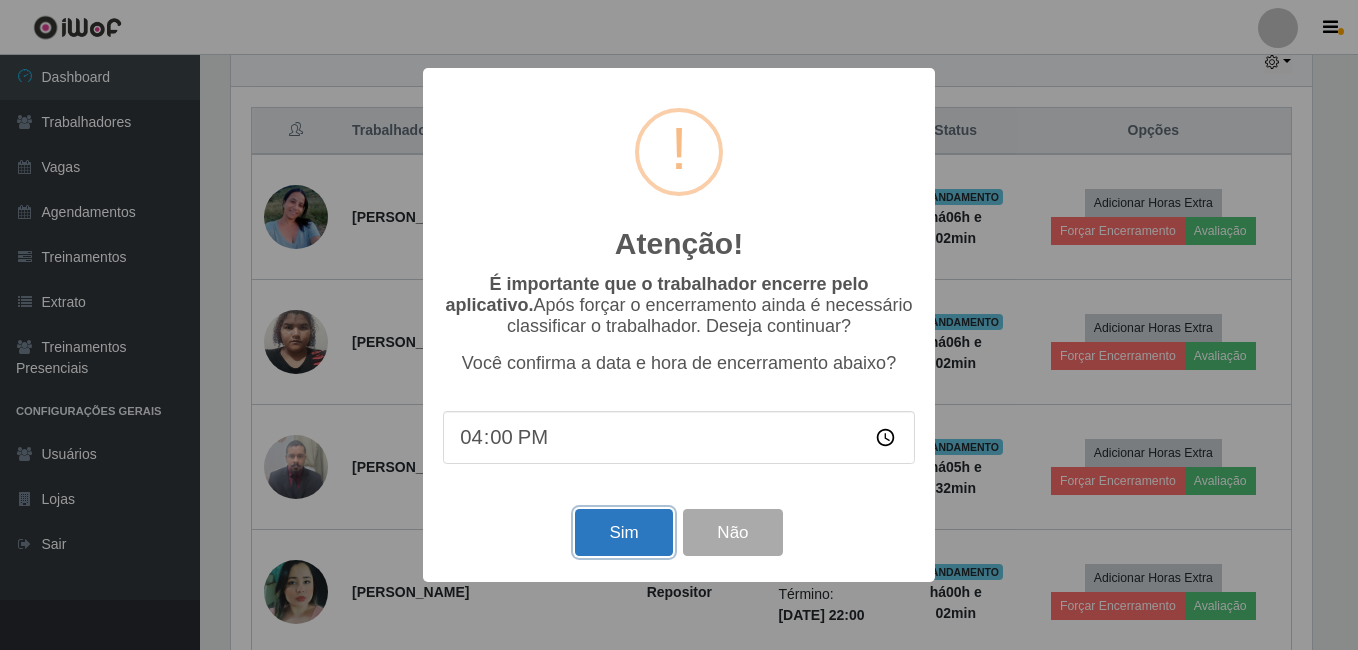 click on "Sim" at bounding box center (623, 532) 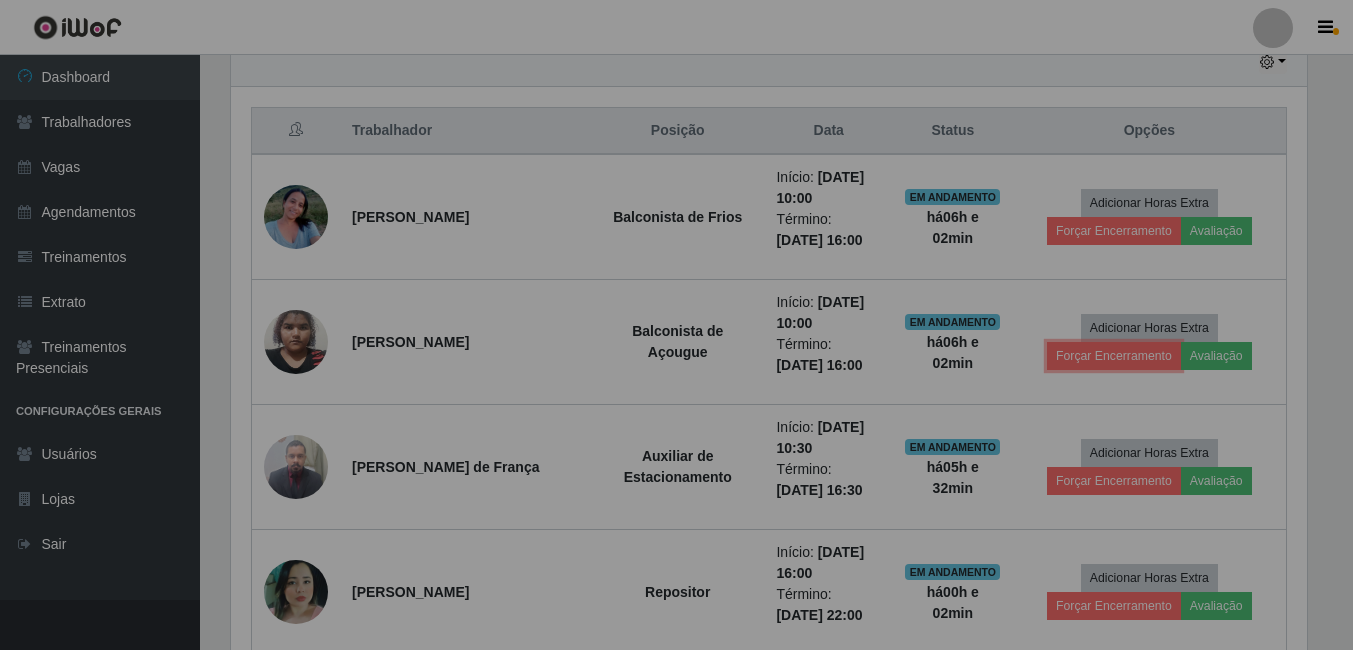scroll, scrollTop: 999585, scrollLeft: 998909, axis: both 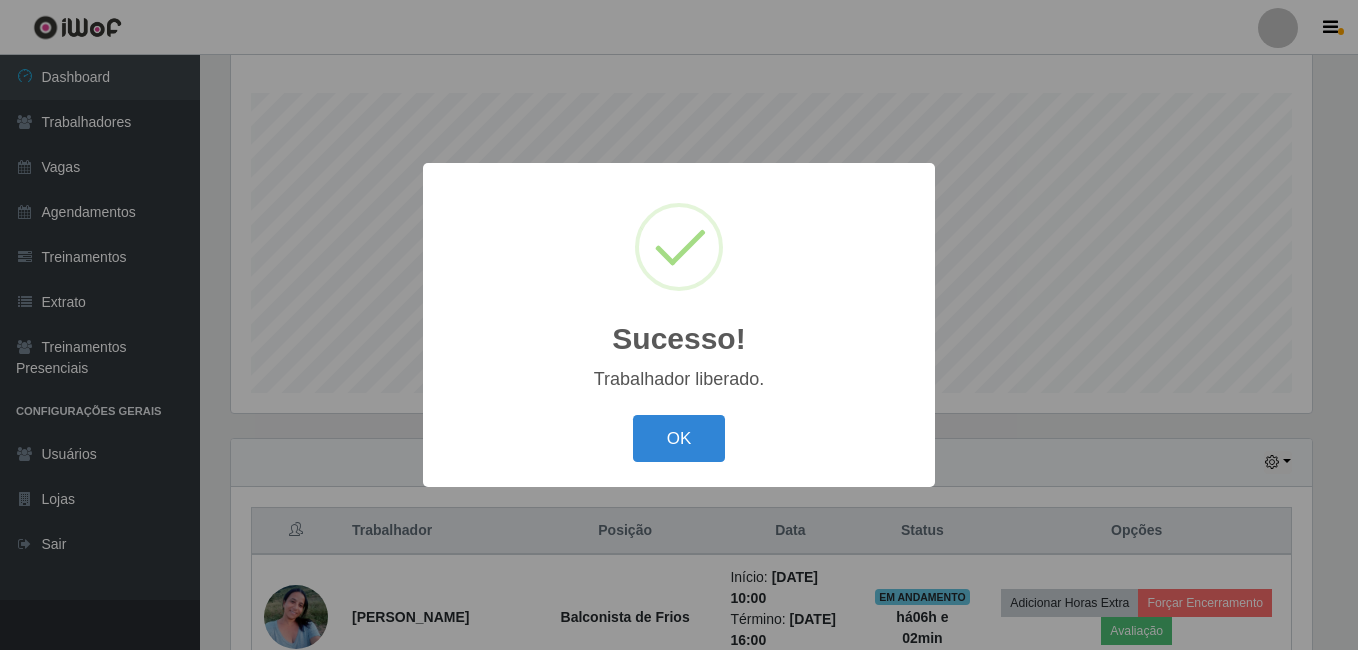 click on "OK" at bounding box center [679, 438] 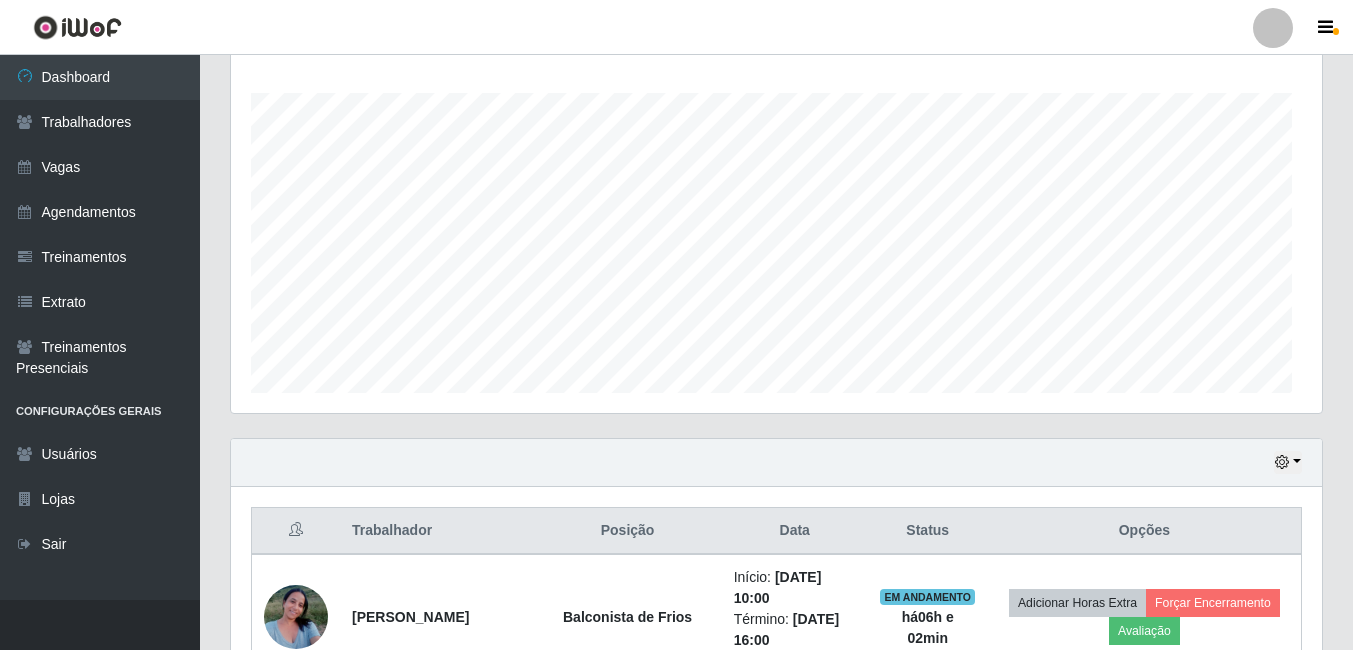 scroll, scrollTop: 999585, scrollLeft: 998909, axis: both 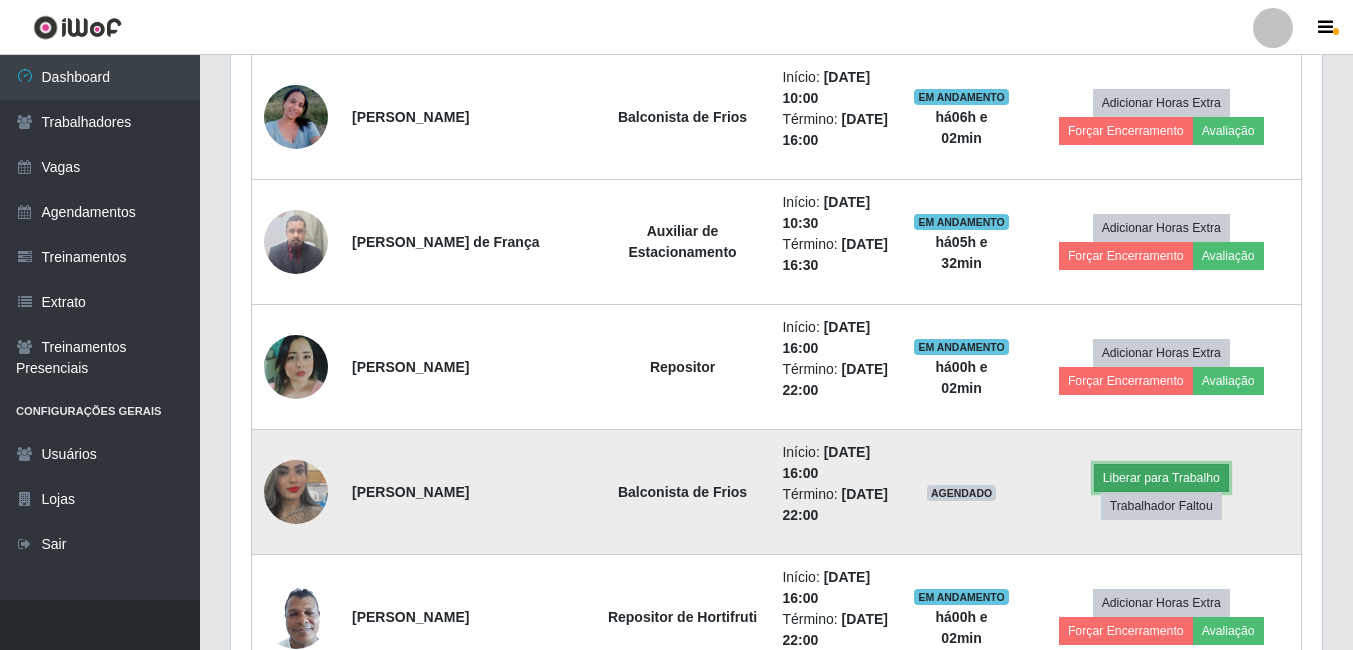 click on "Liberar para Trabalho" at bounding box center (1161, 478) 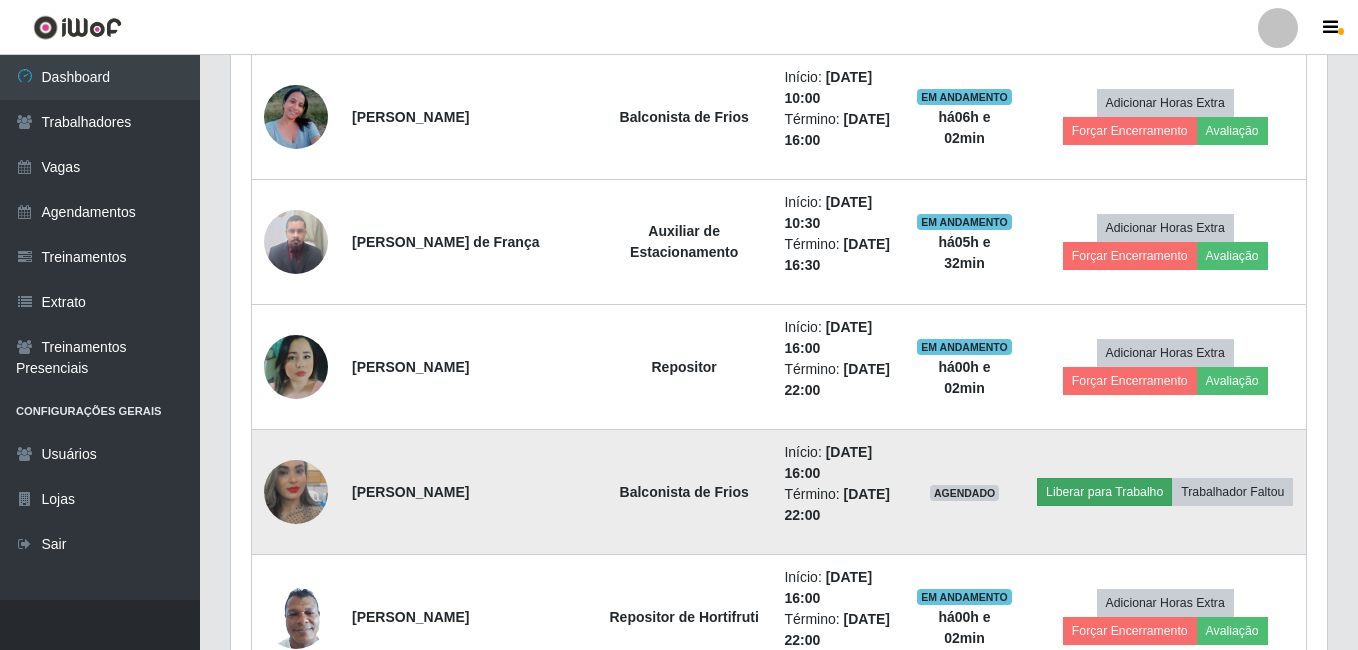 scroll, scrollTop: 999585, scrollLeft: 998919, axis: both 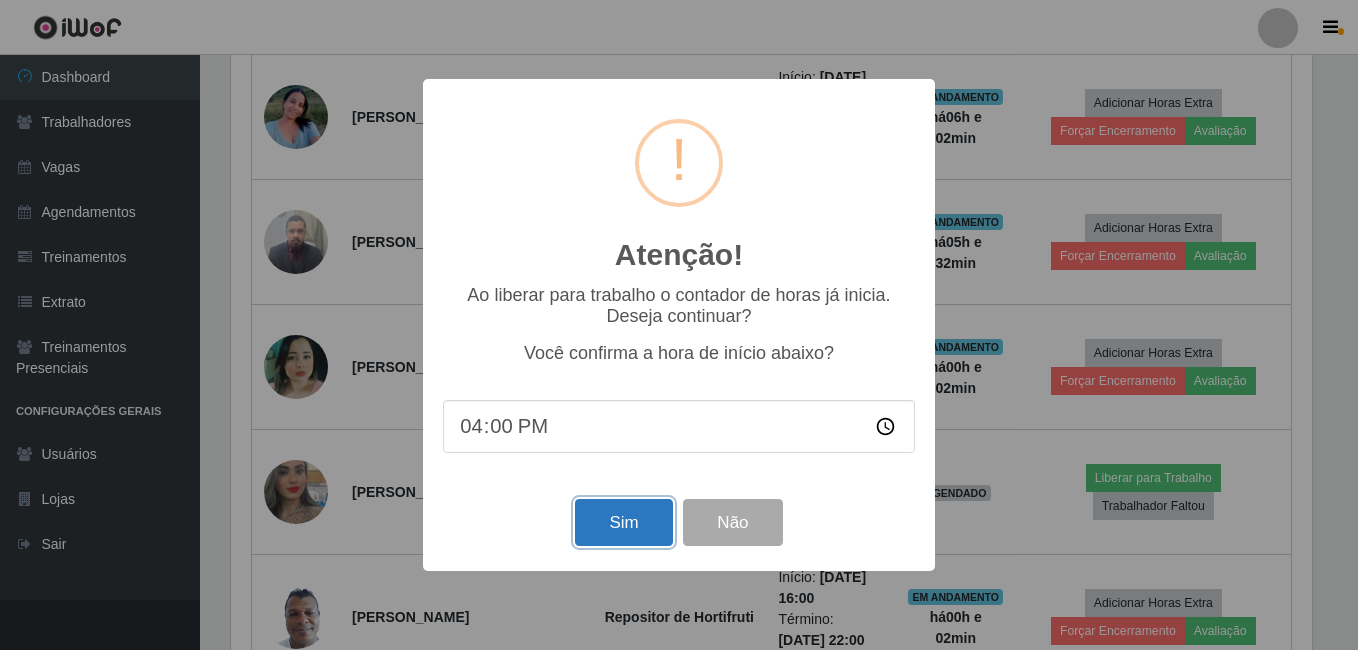 click on "Sim" at bounding box center [623, 522] 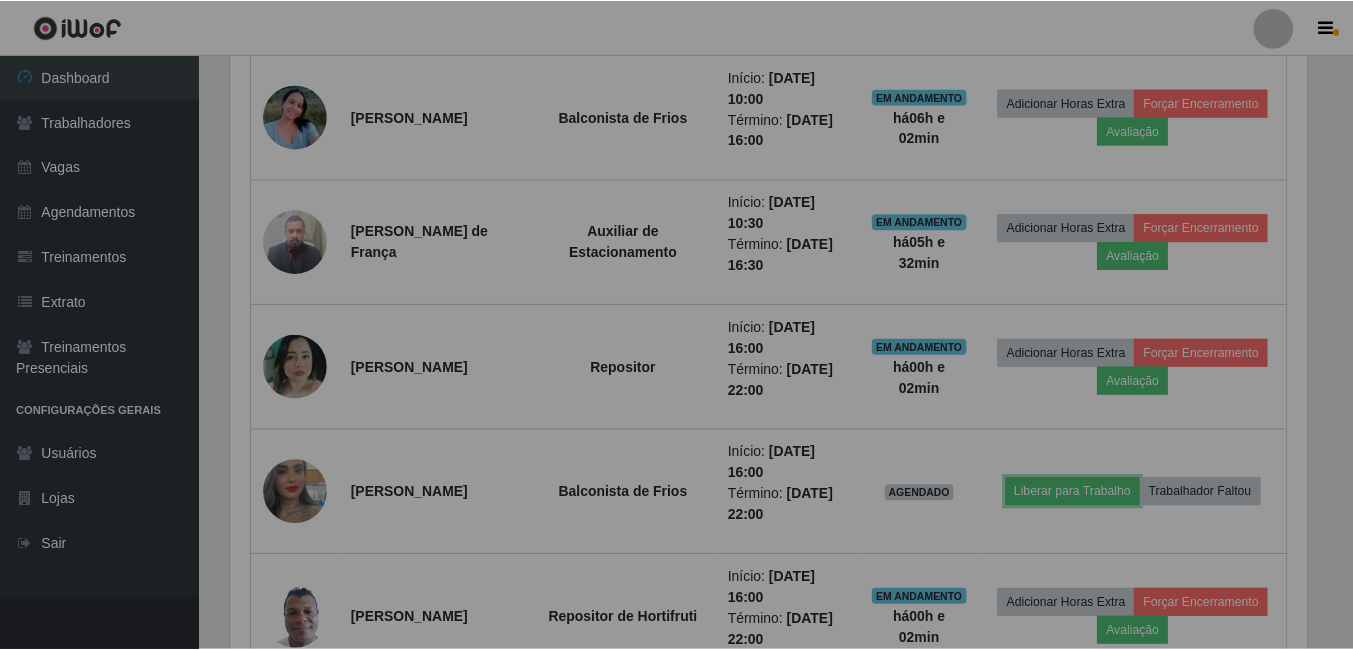 scroll, scrollTop: 999585, scrollLeft: 998909, axis: both 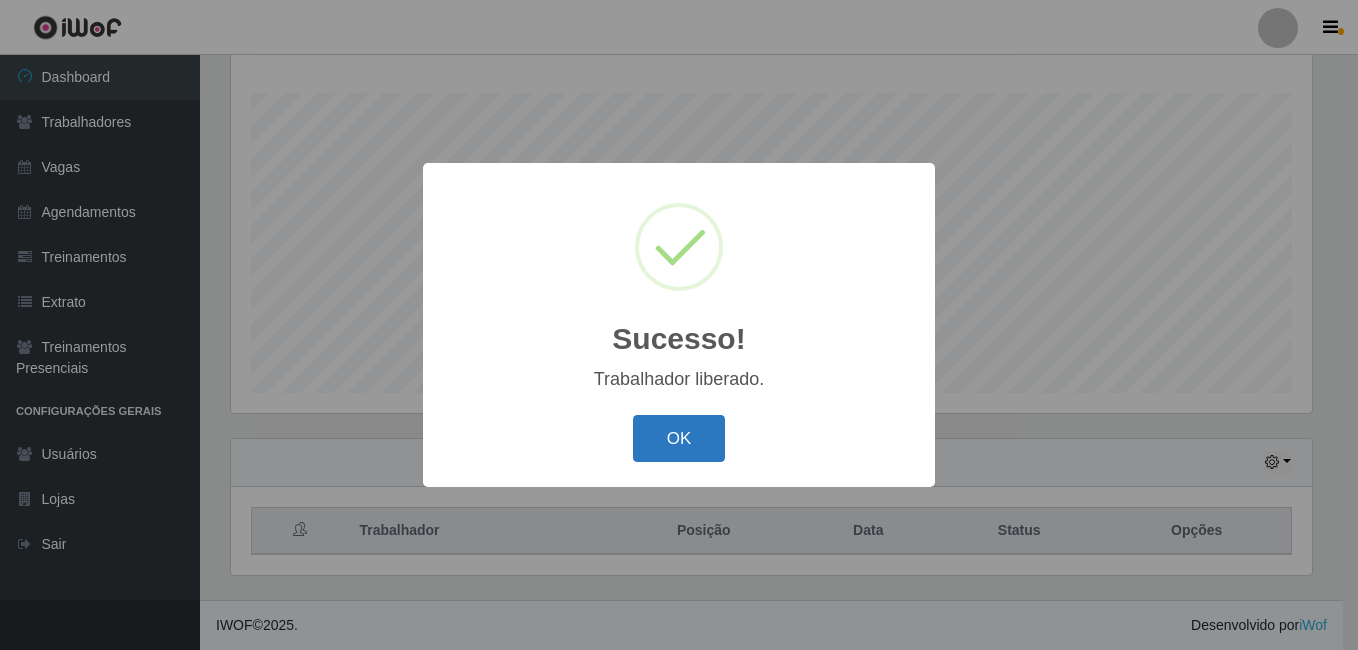 click on "OK" at bounding box center (679, 438) 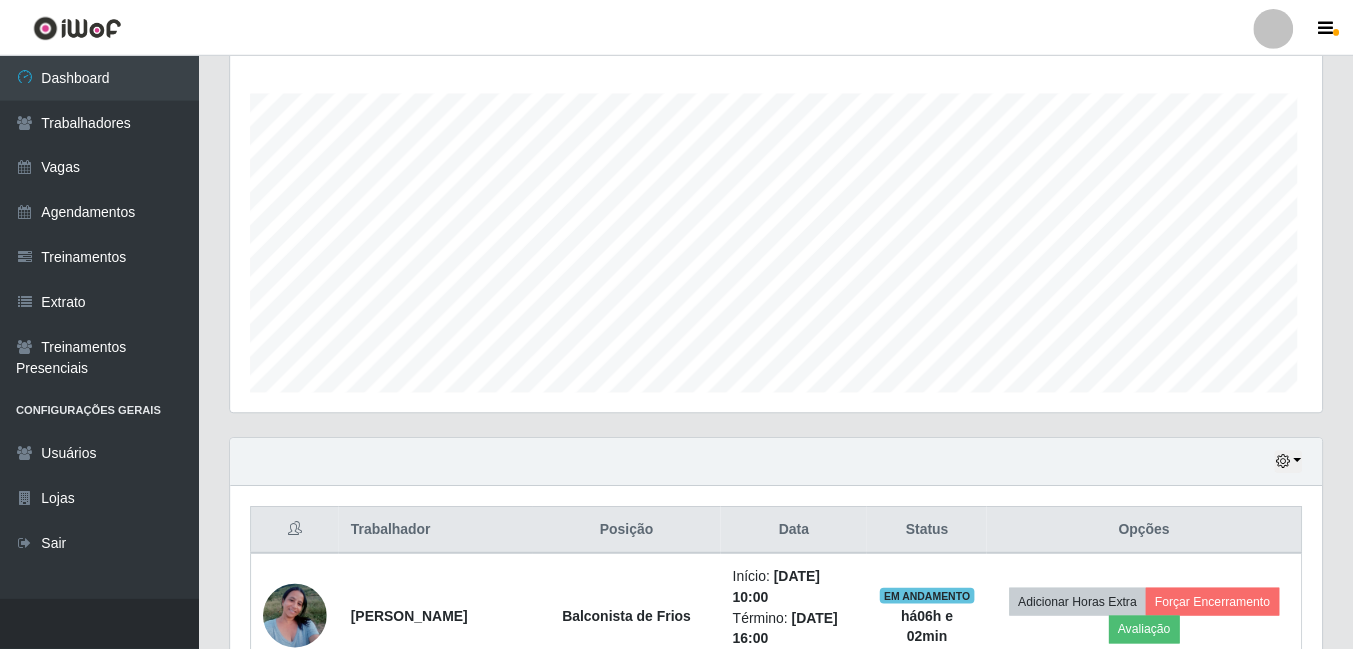 scroll, scrollTop: 999585, scrollLeft: 998909, axis: both 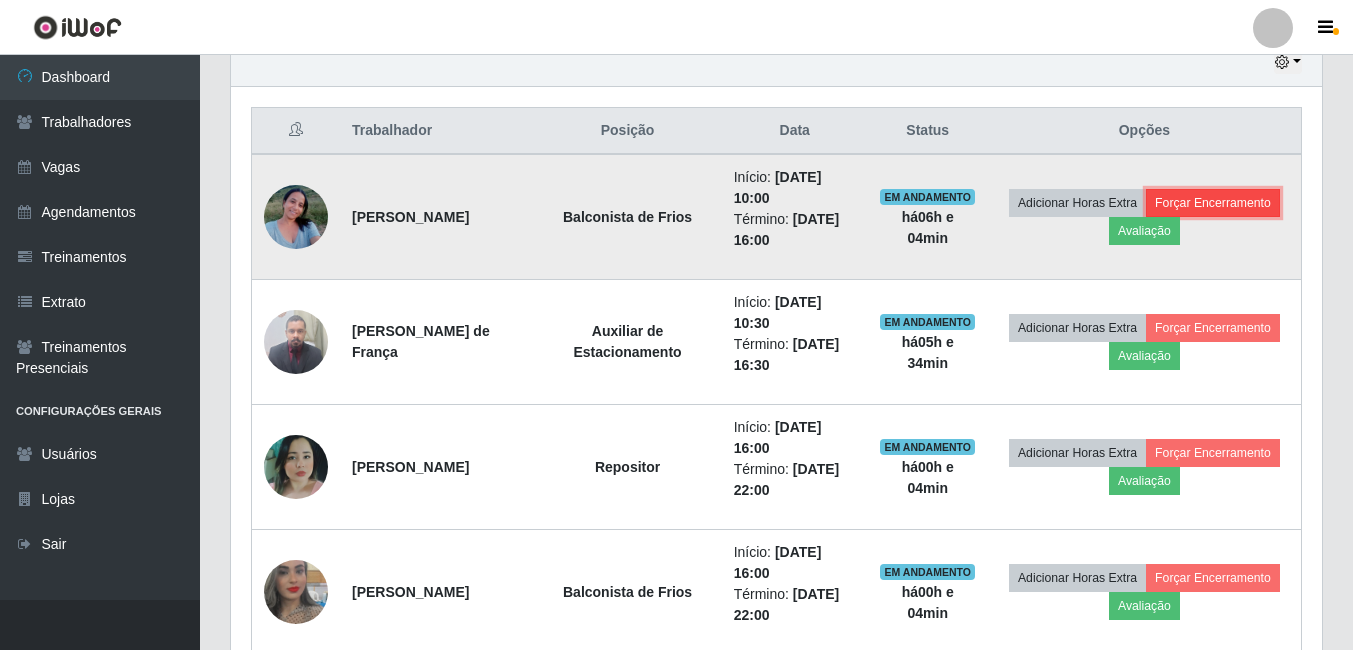 click on "Forçar Encerramento" at bounding box center [1213, 203] 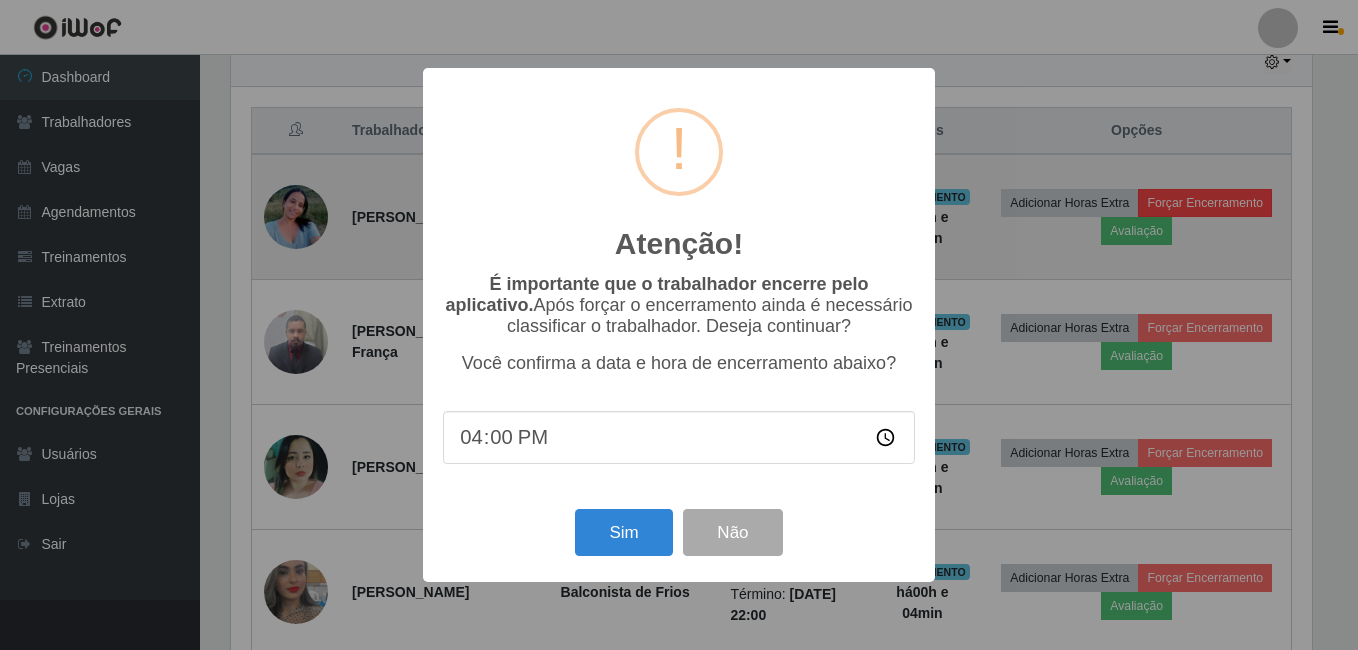 scroll, scrollTop: 999585, scrollLeft: 998919, axis: both 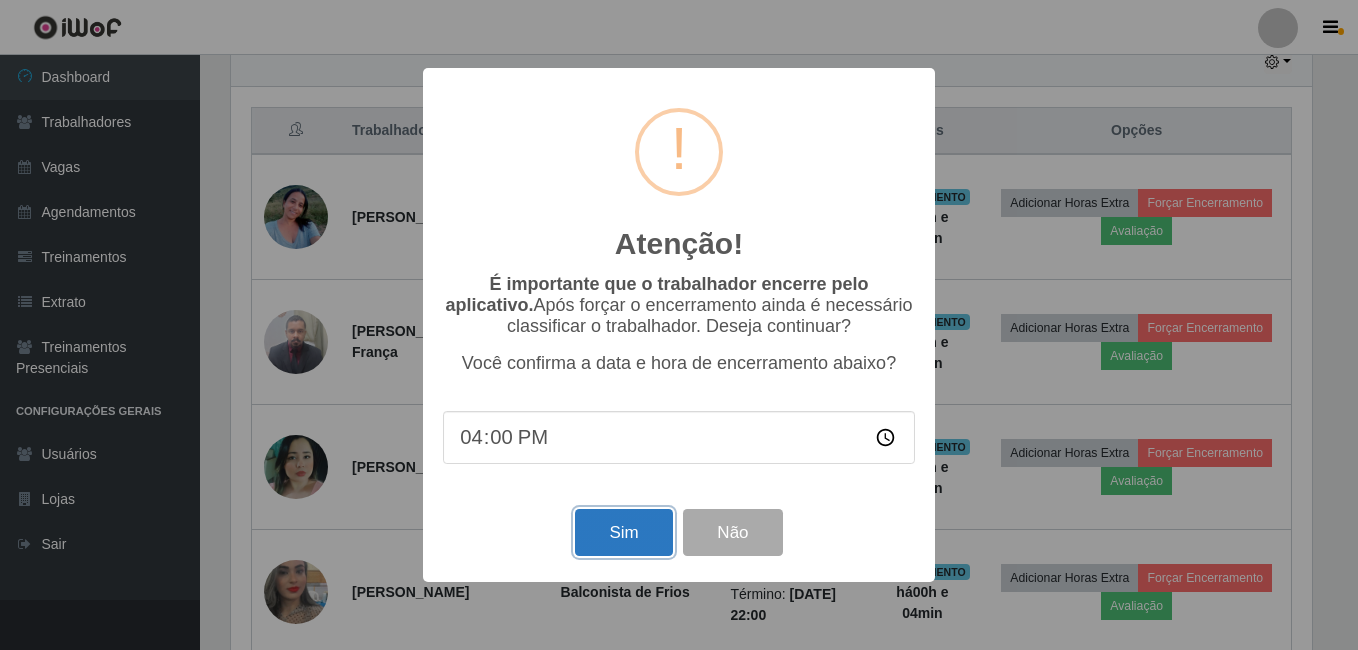 click on "Sim" at bounding box center (623, 532) 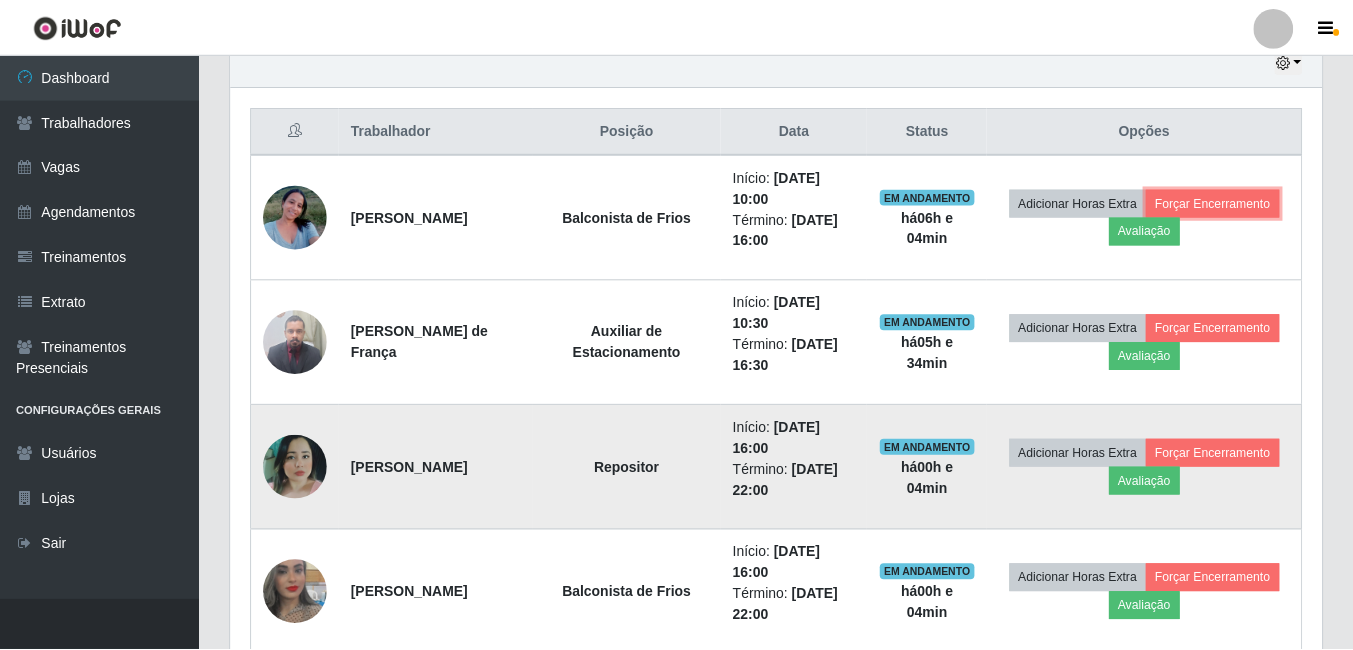 scroll, scrollTop: 999585, scrollLeft: 998909, axis: both 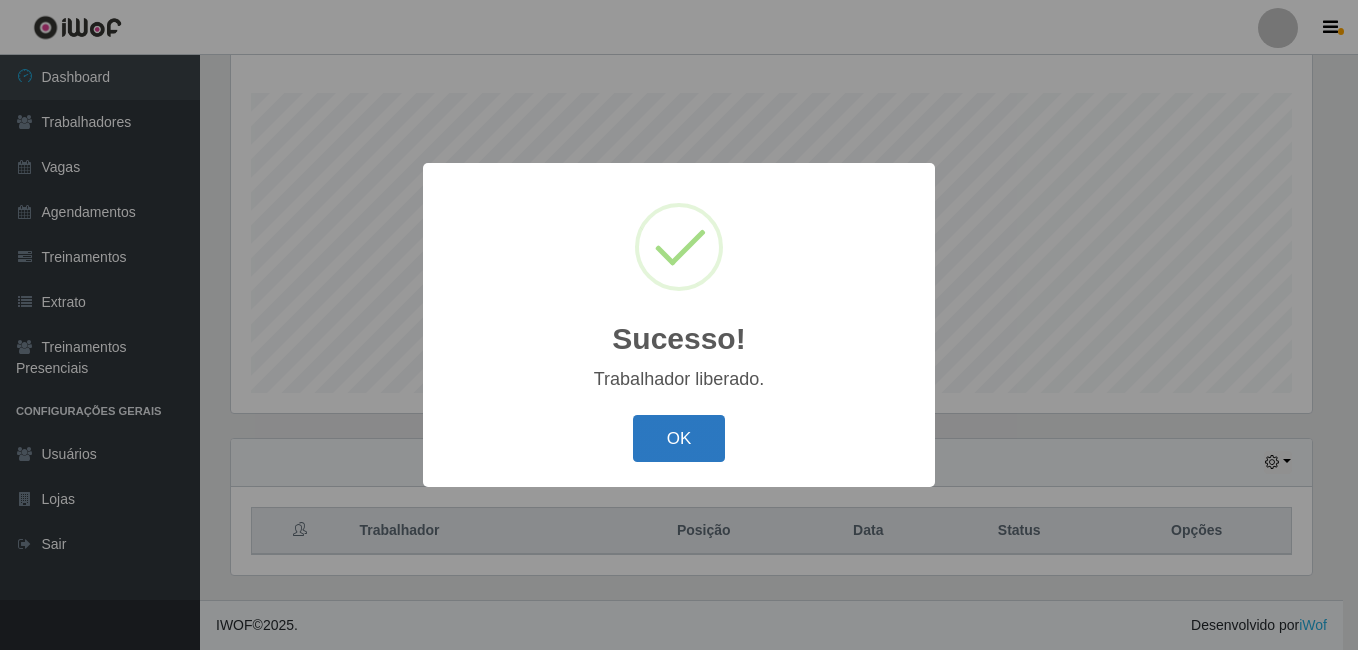 click on "OK" at bounding box center [679, 438] 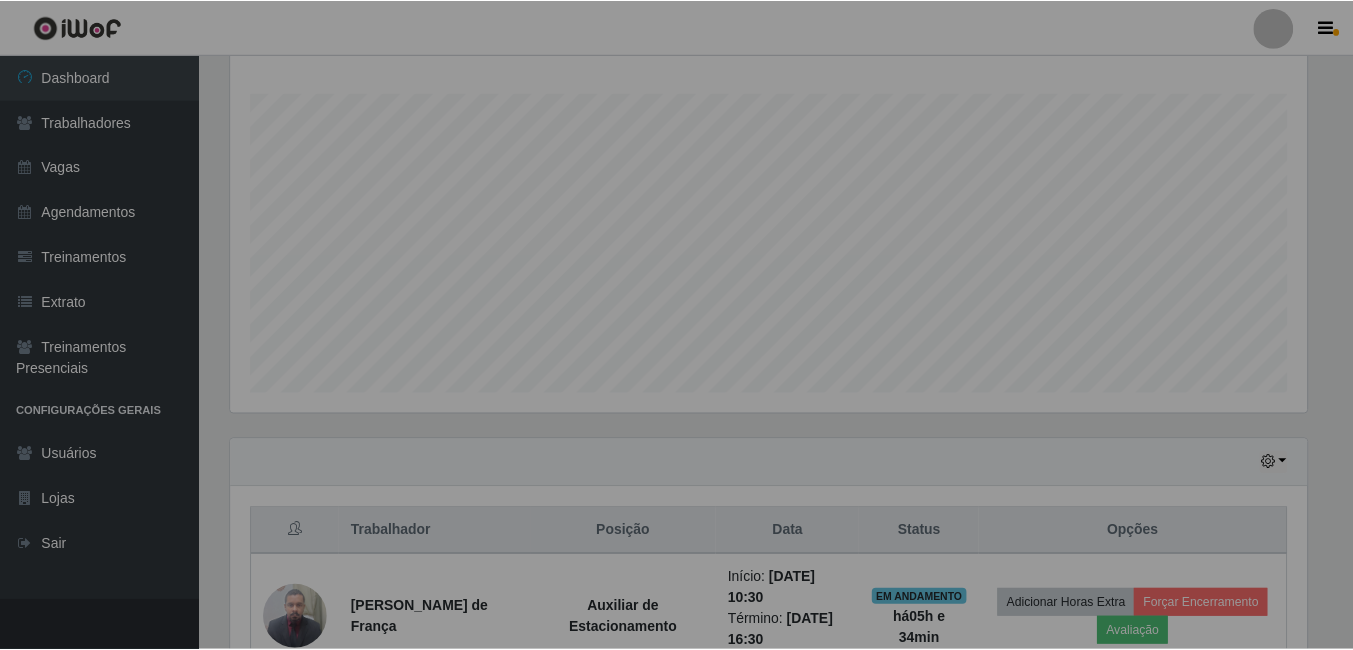 scroll, scrollTop: 999585, scrollLeft: 998909, axis: both 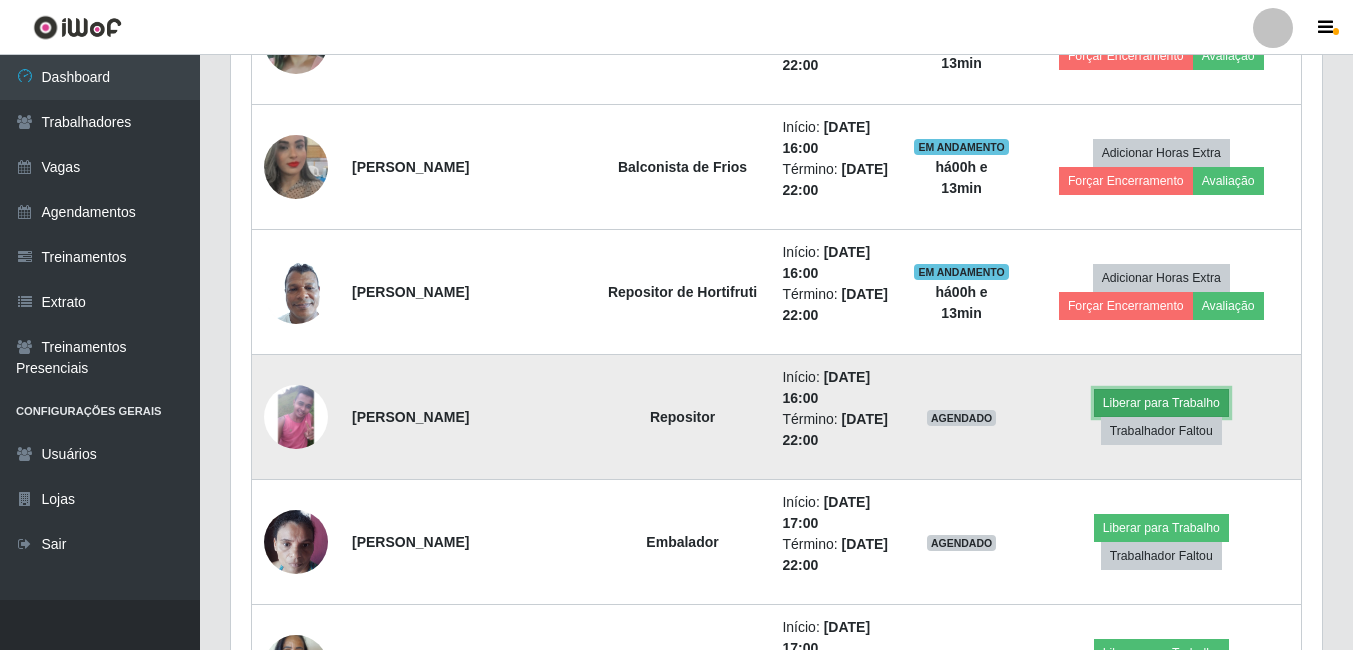 click on "Liberar para Trabalho" at bounding box center [1161, 403] 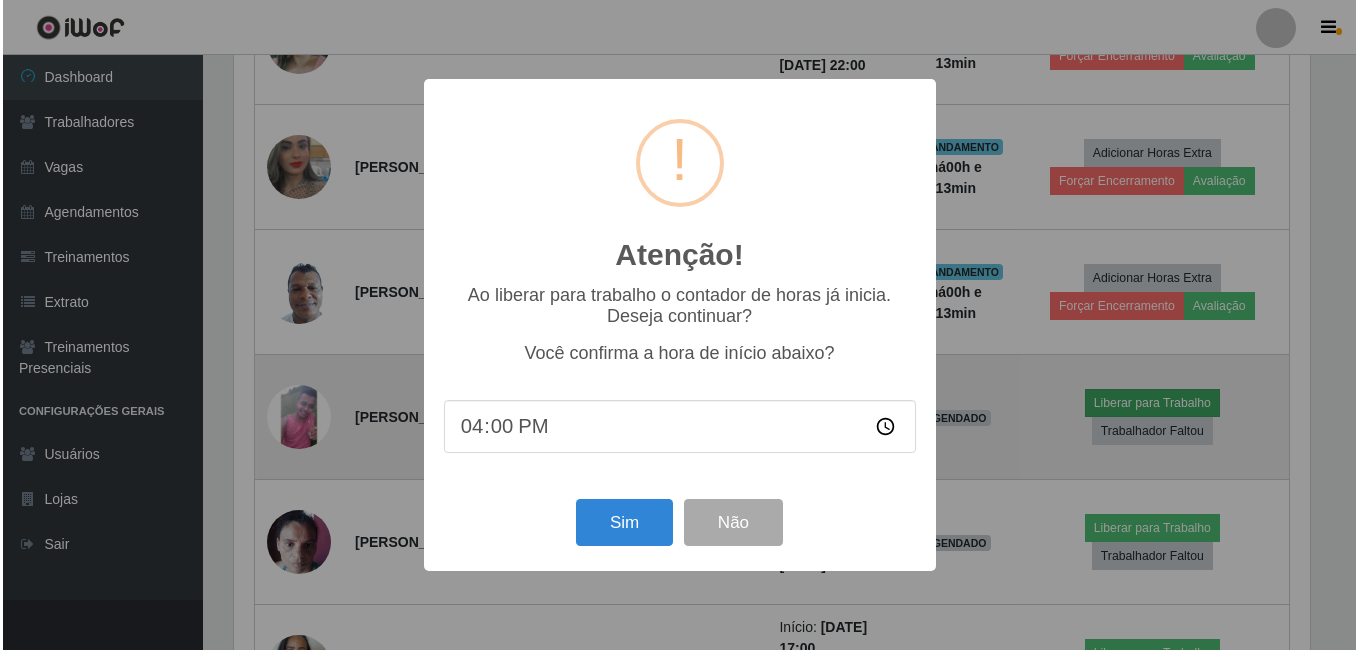 scroll, scrollTop: 999585, scrollLeft: 998919, axis: both 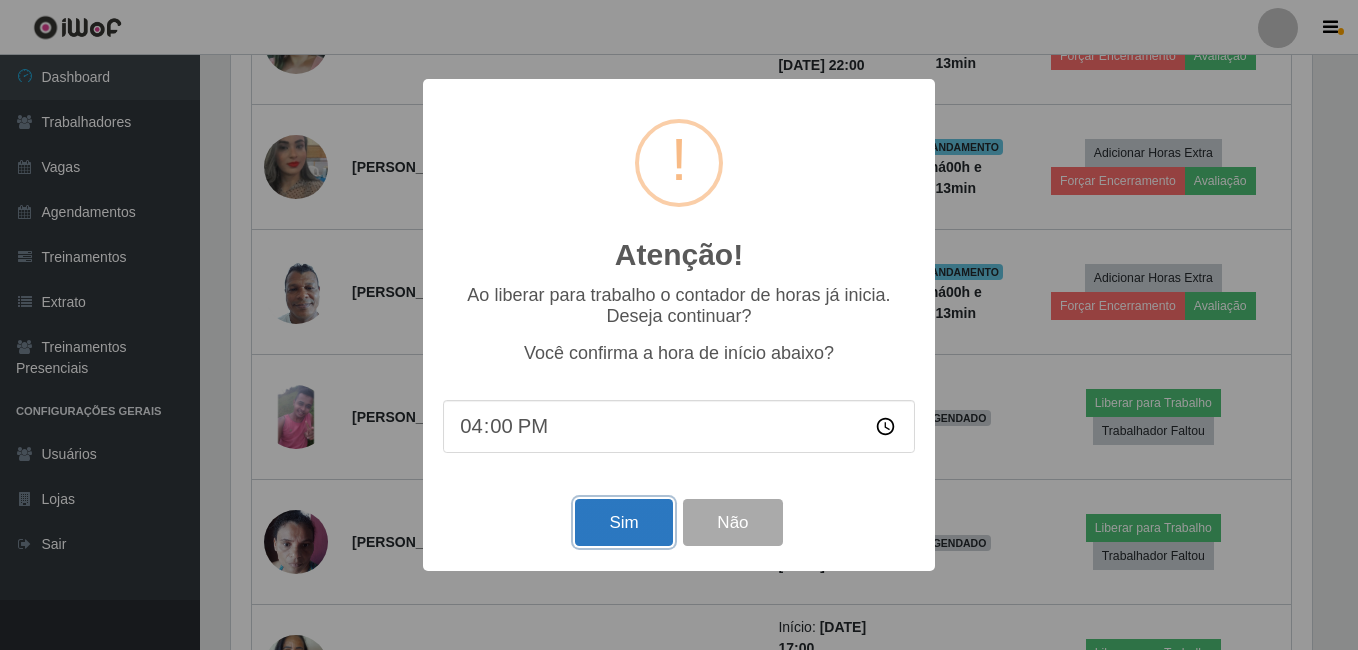 click on "Sim" at bounding box center [623, 522] 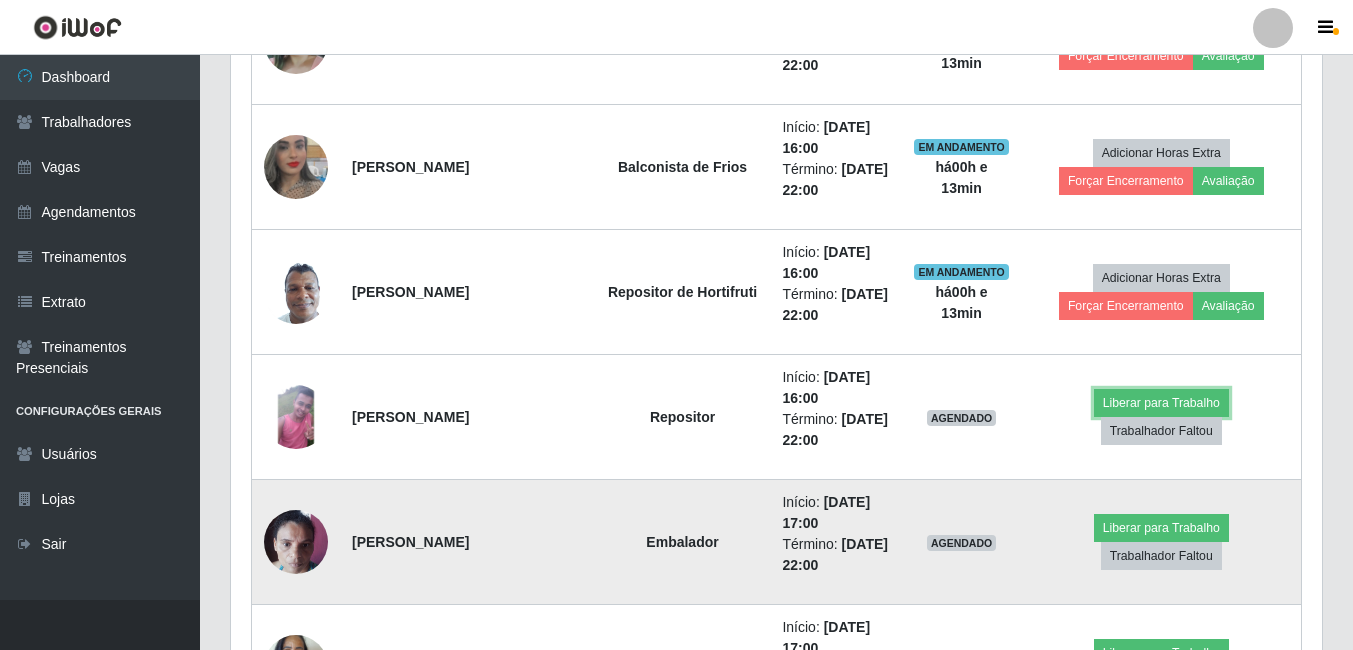 scroll, scrollTop: 999585, scrollLeft: 998909, axis: both 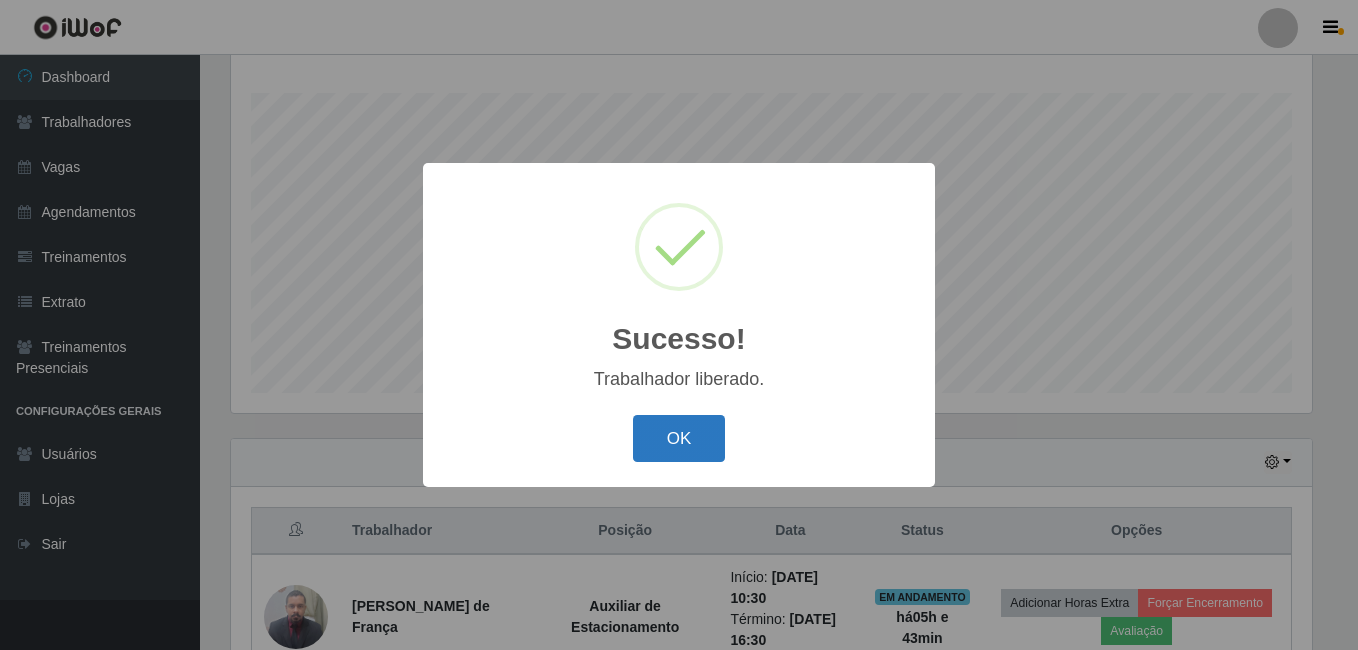 click on "OK" at bounding box center (679, 438) 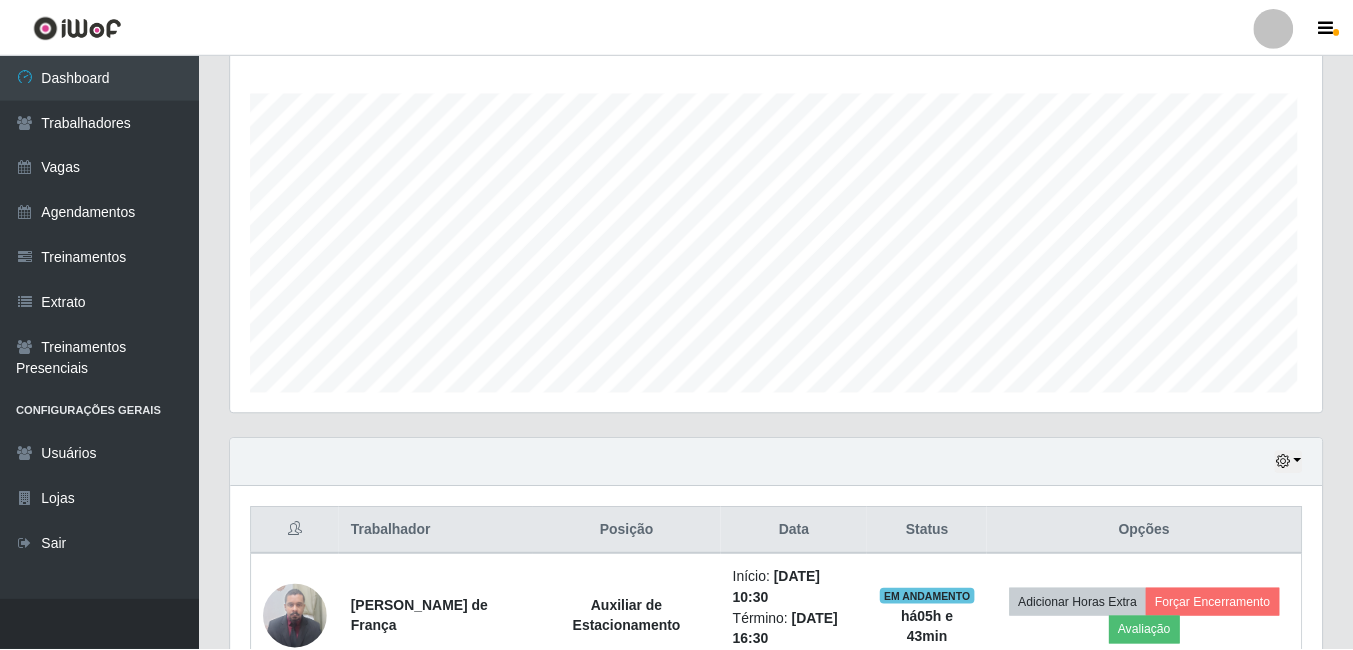 scroll, scrollTop: 423, scrollLeft: 0, axis: vertical 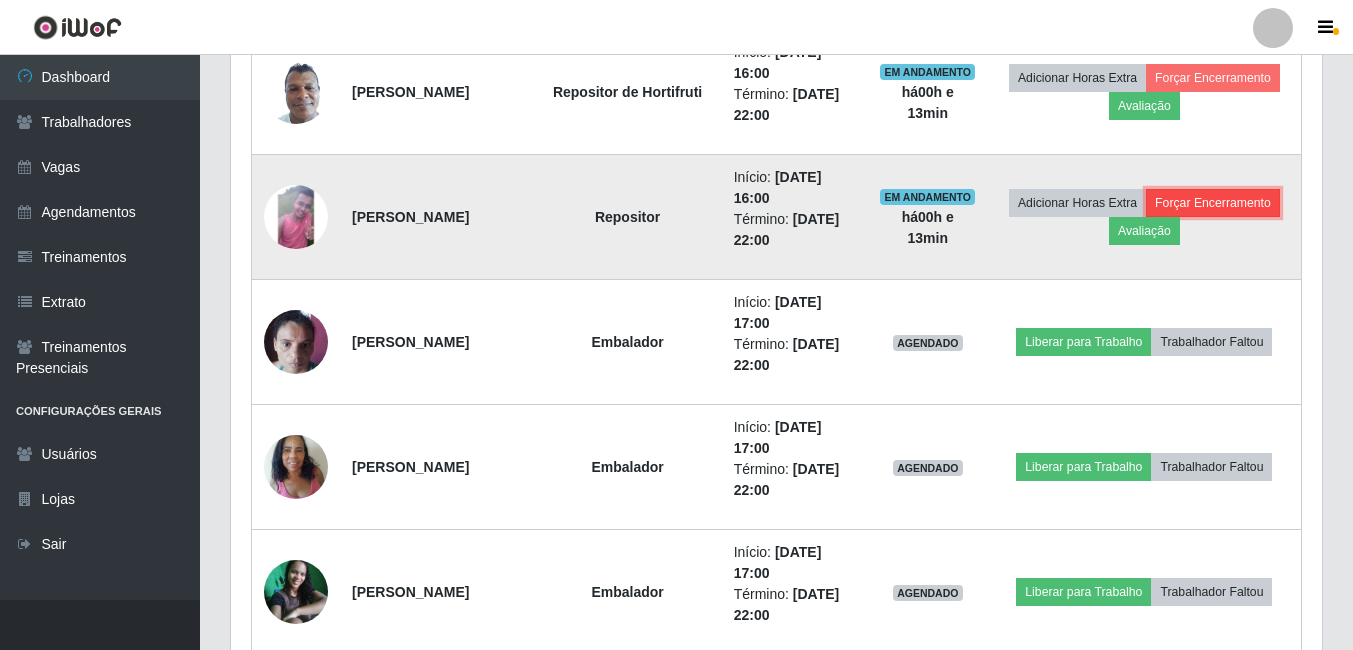 click on "Forçar Encerramento" at bounding box center [1213, 203] 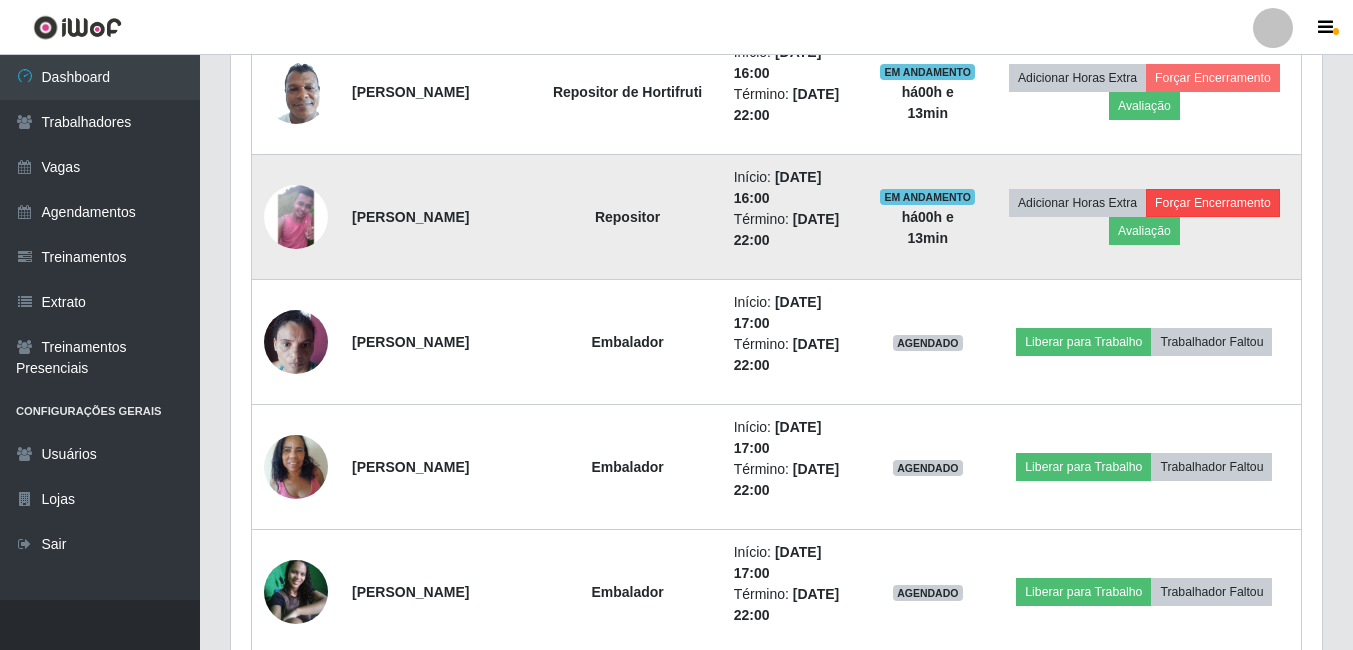 scroll, scrollTop: 999585, scrollLeft: 998919, axis: both 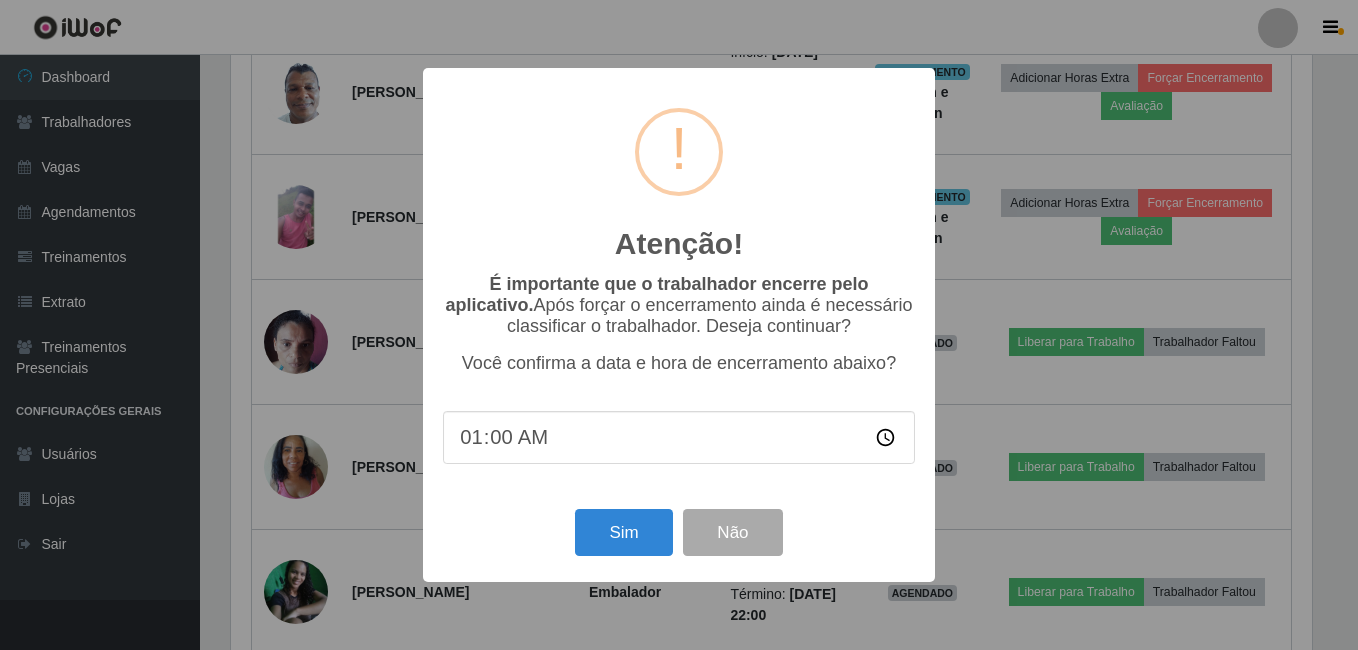 type on "13:00" 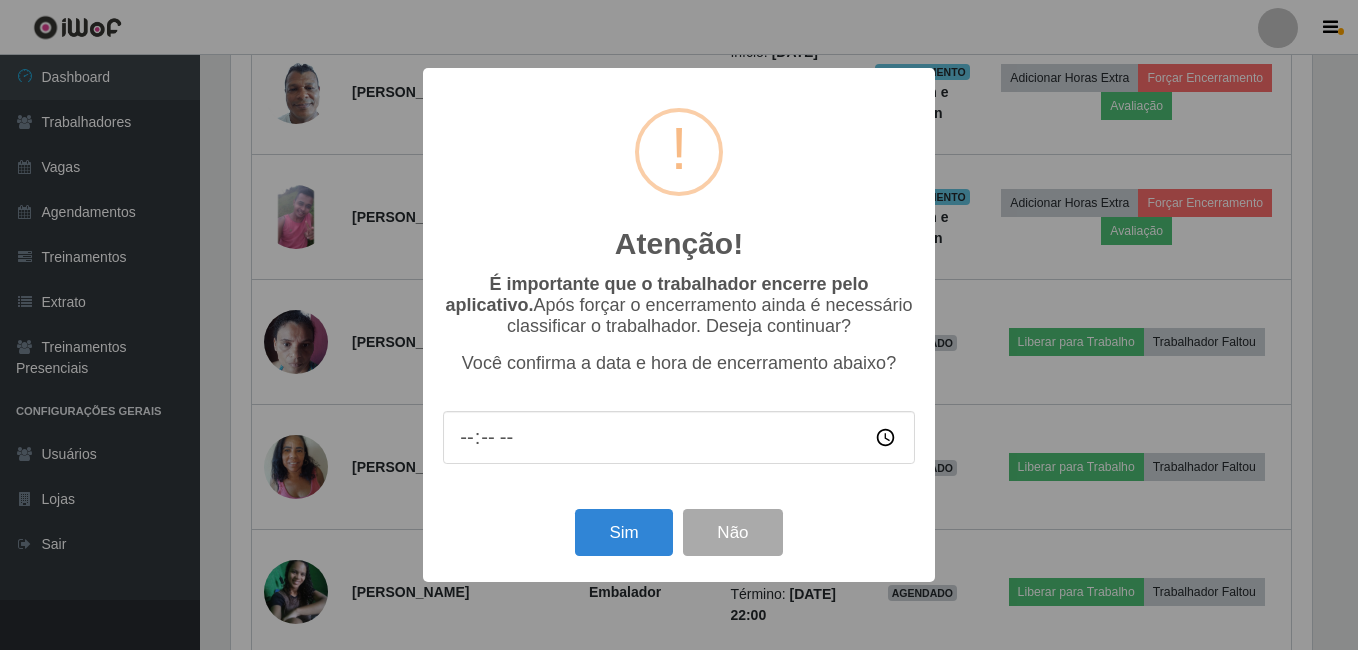 click at bounding box center (679, 437) 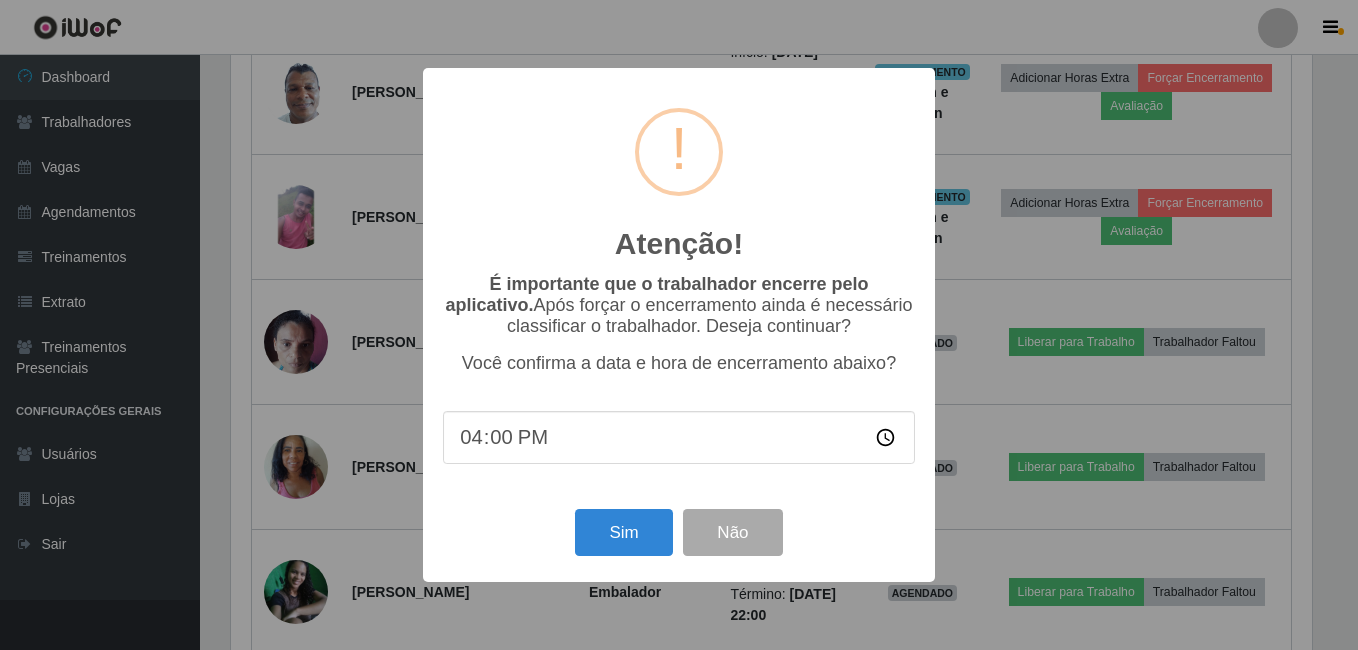 type on "16:01" 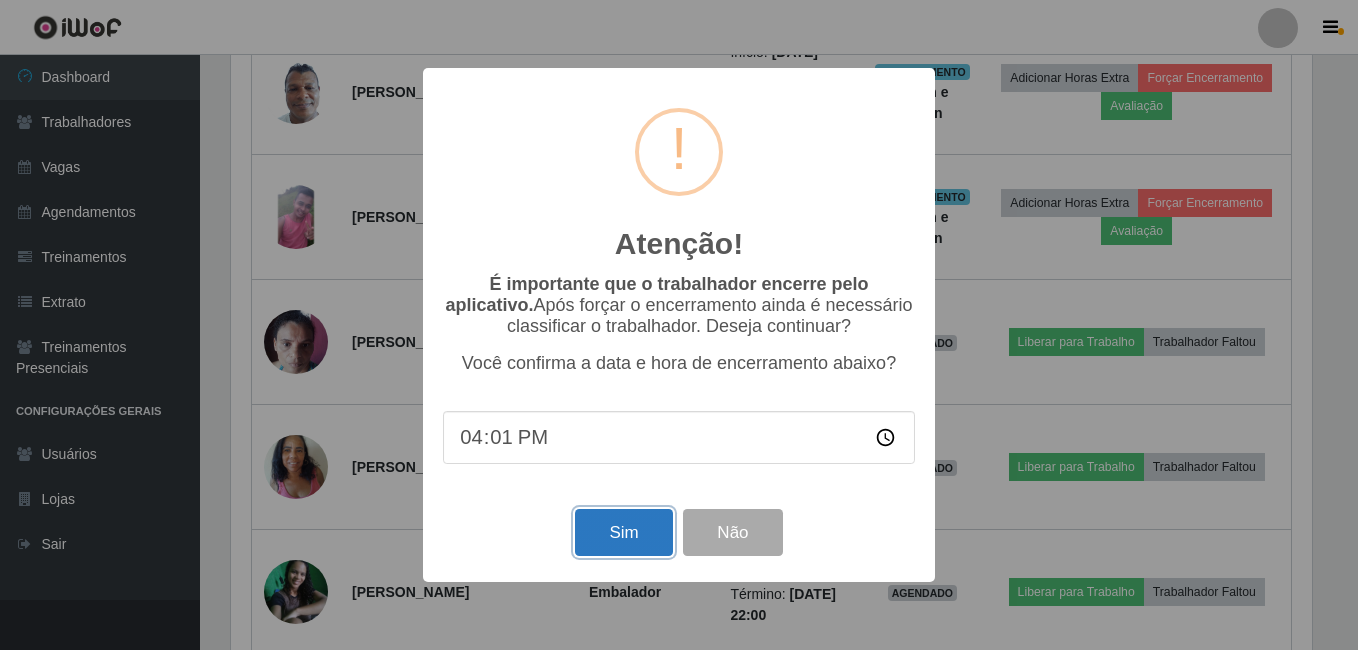 click on "Sim" at bounding box center [623, 532] 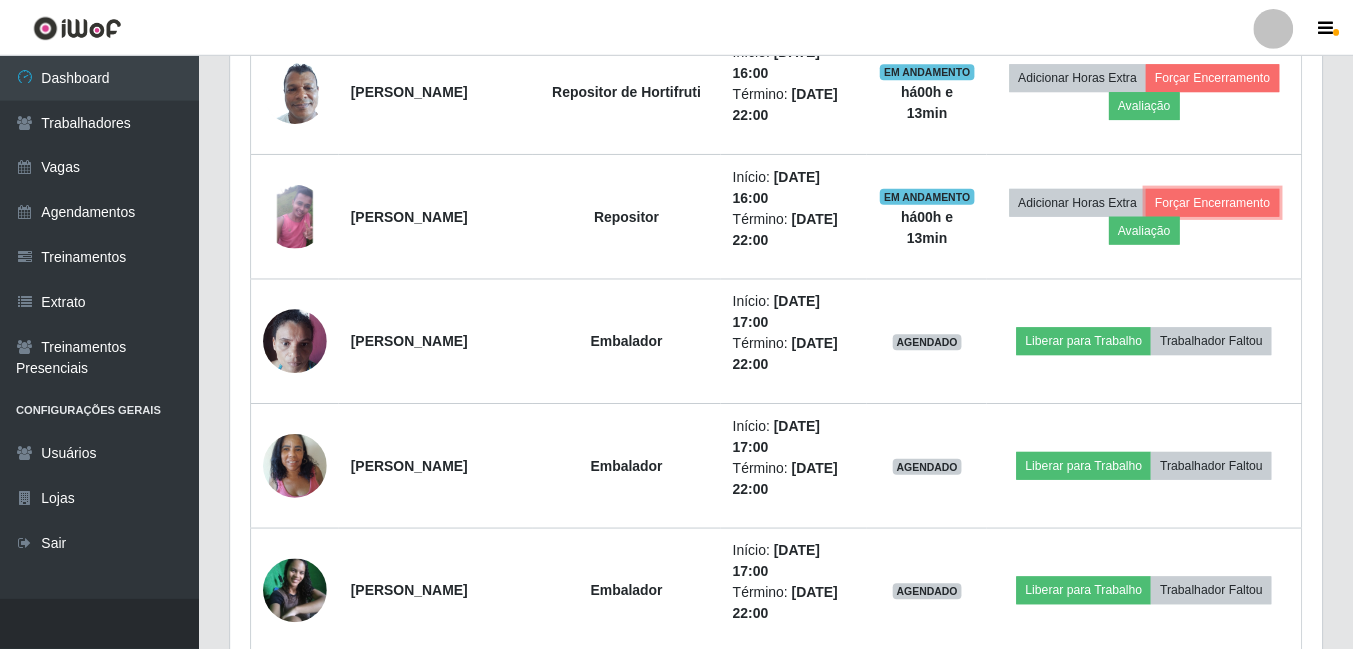 scroll, scrollTop: 999585, scrollLeft: 998909, axis: both 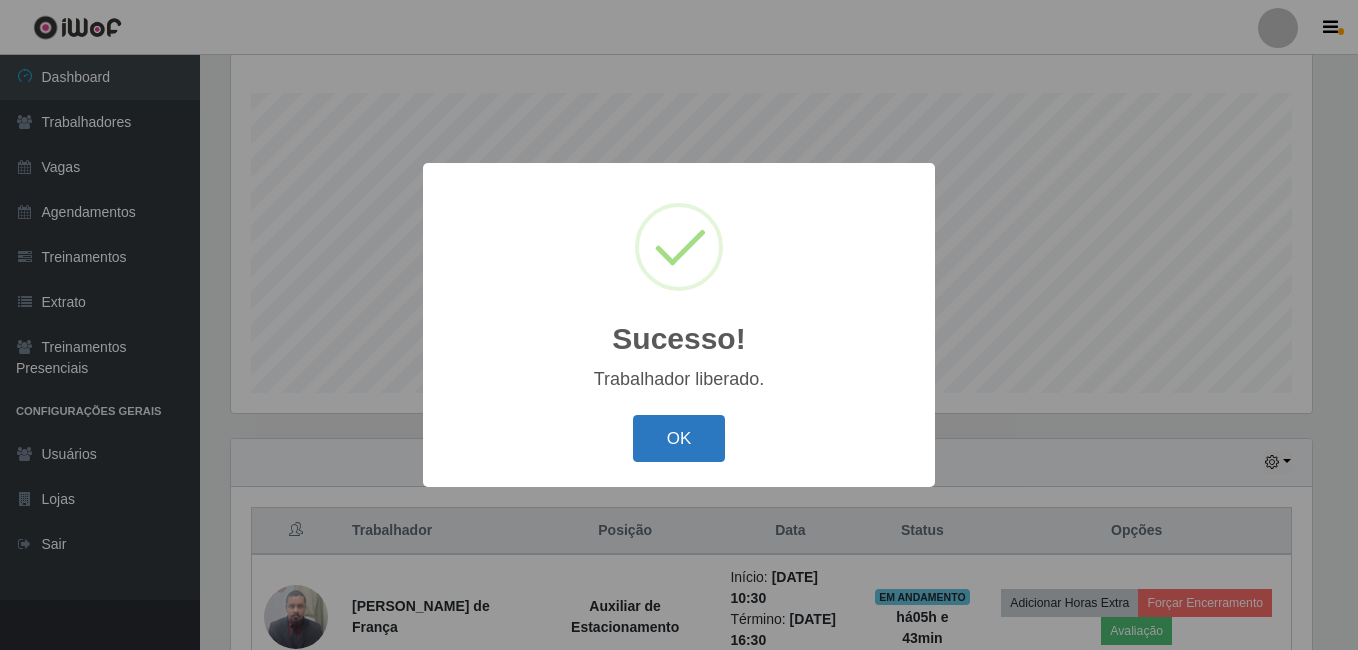 click on "OK" at bounding box center (679, 438) 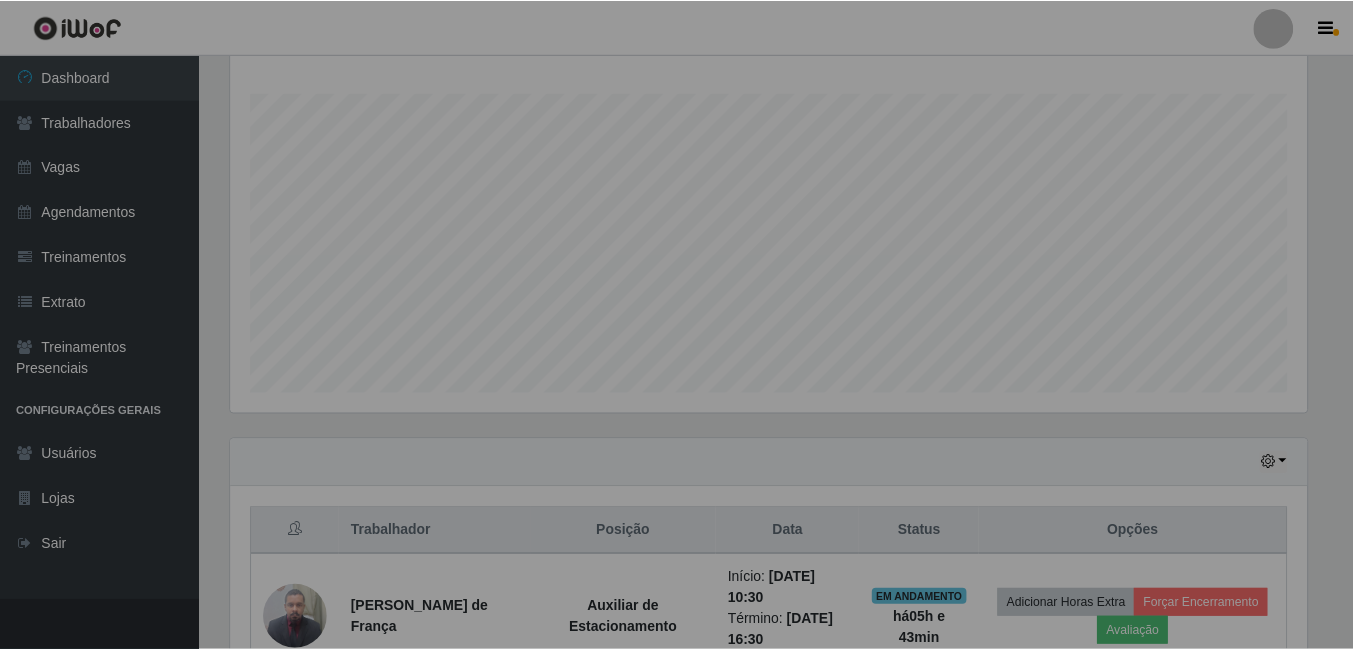 scroll, scrollTop: 999585, scrollLeft: 998909, axis: both 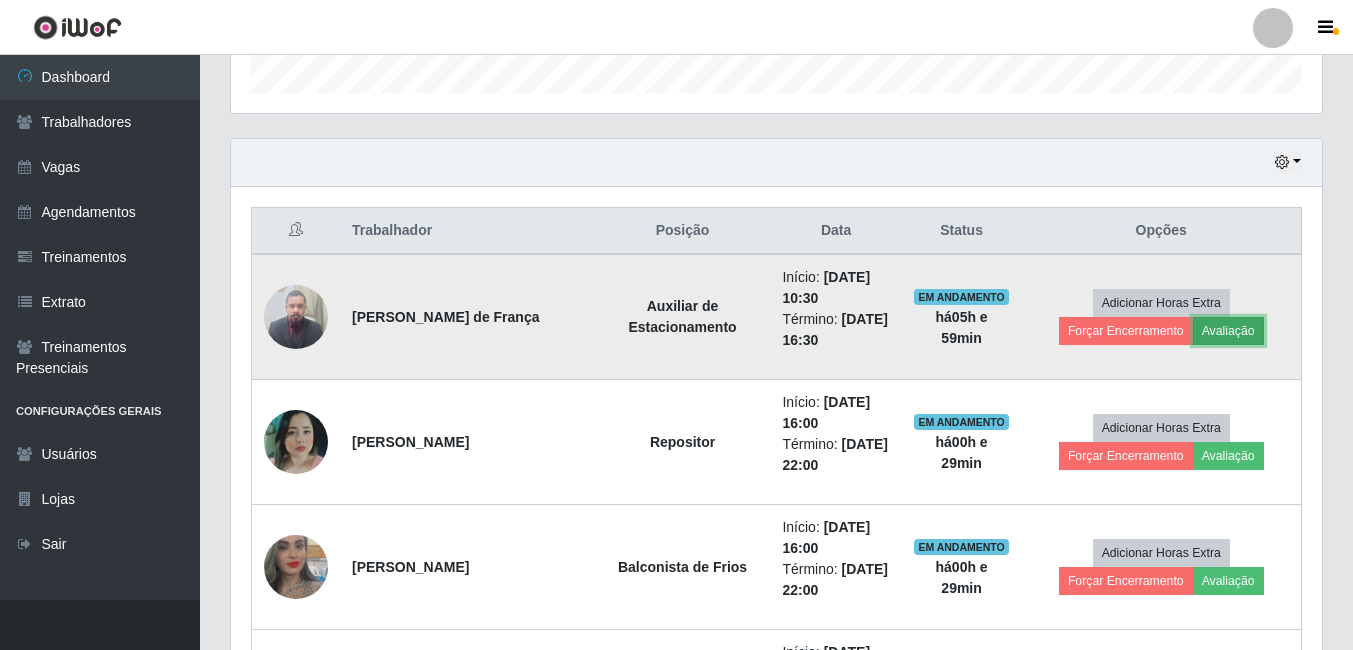 click on "Avaliação" at bounding box center [1228, 331] 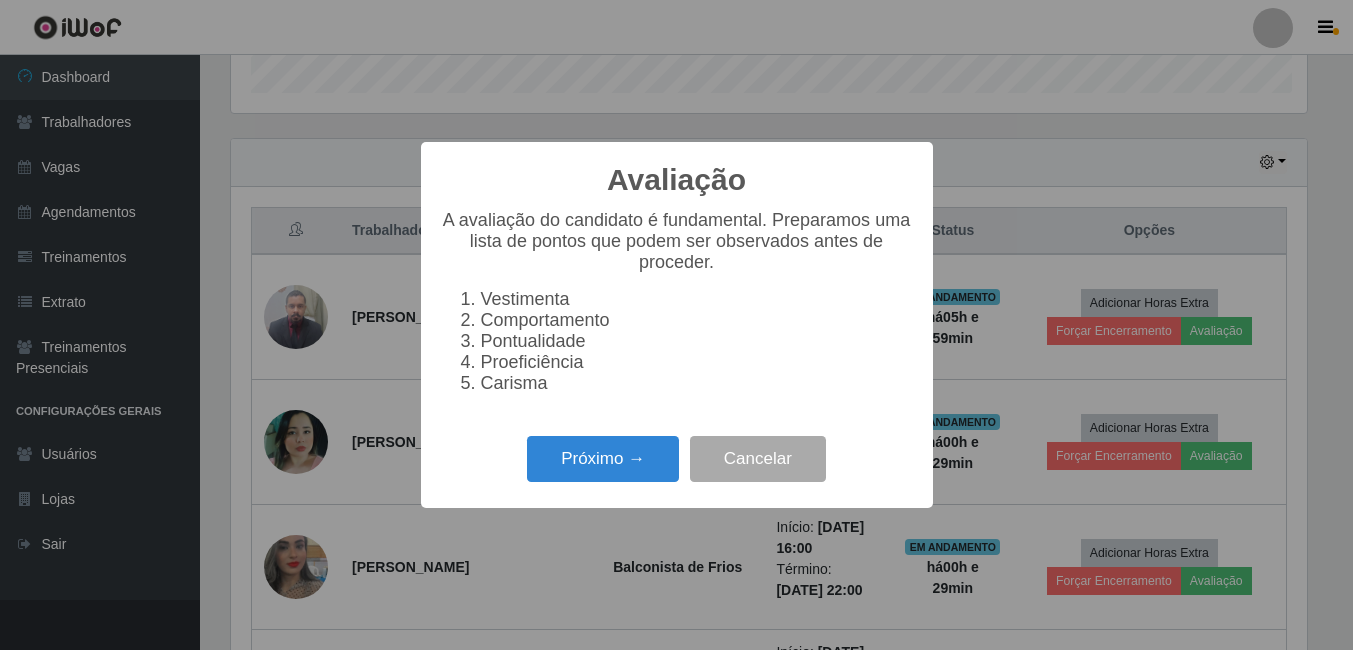 scroll, scrollTop: 999585, scrollLeft: 998919, axis: both 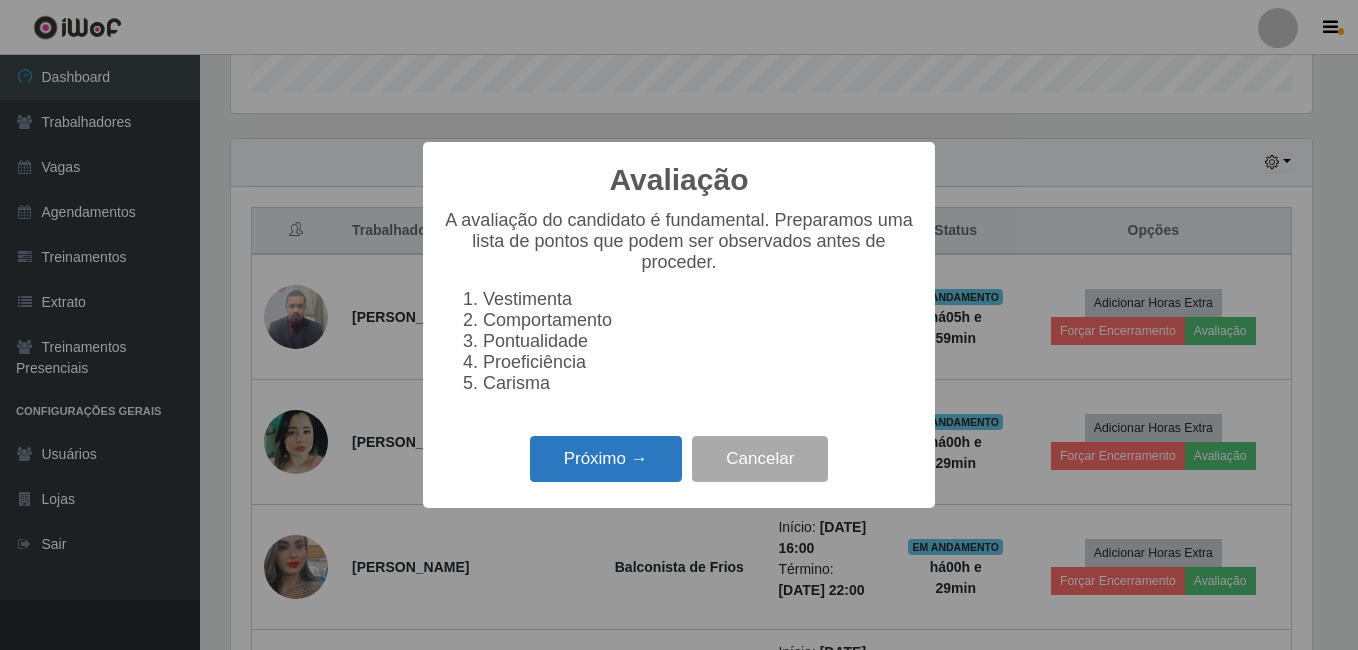 click on "Próximo →" at bounding box center [606, 459] 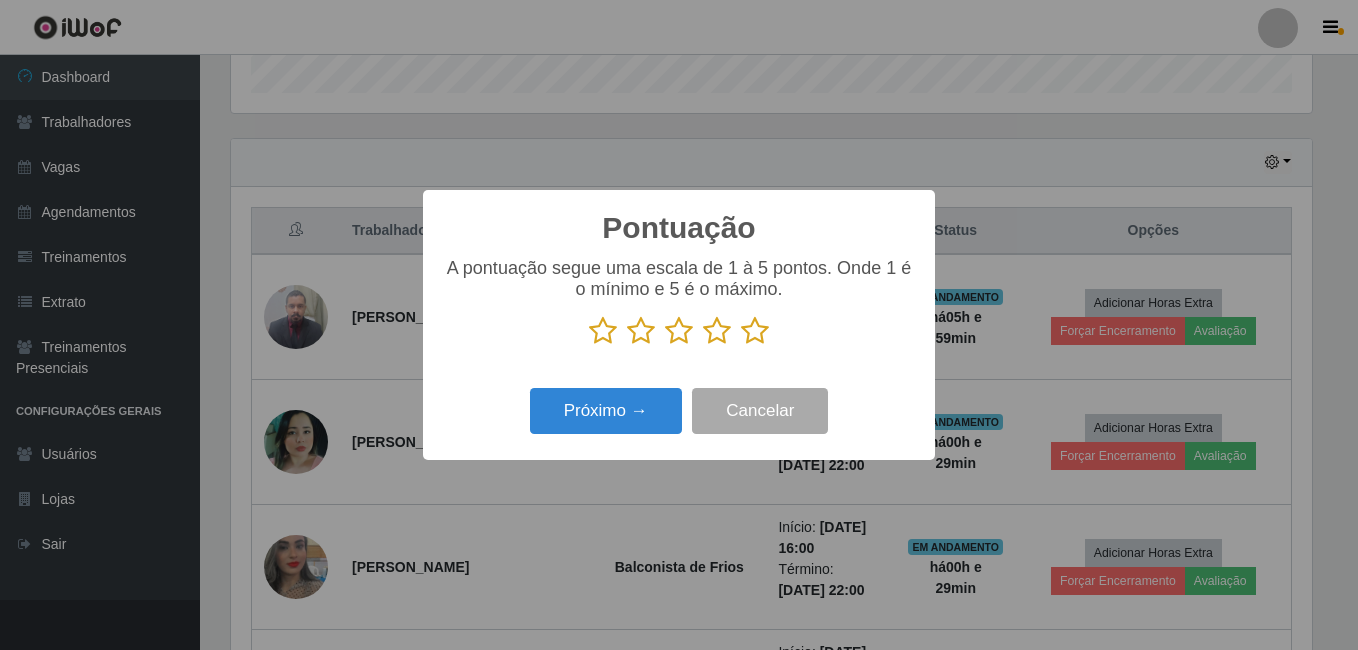 scroll, scrollTop: 999585, scrollLeft: 998919, axis: both 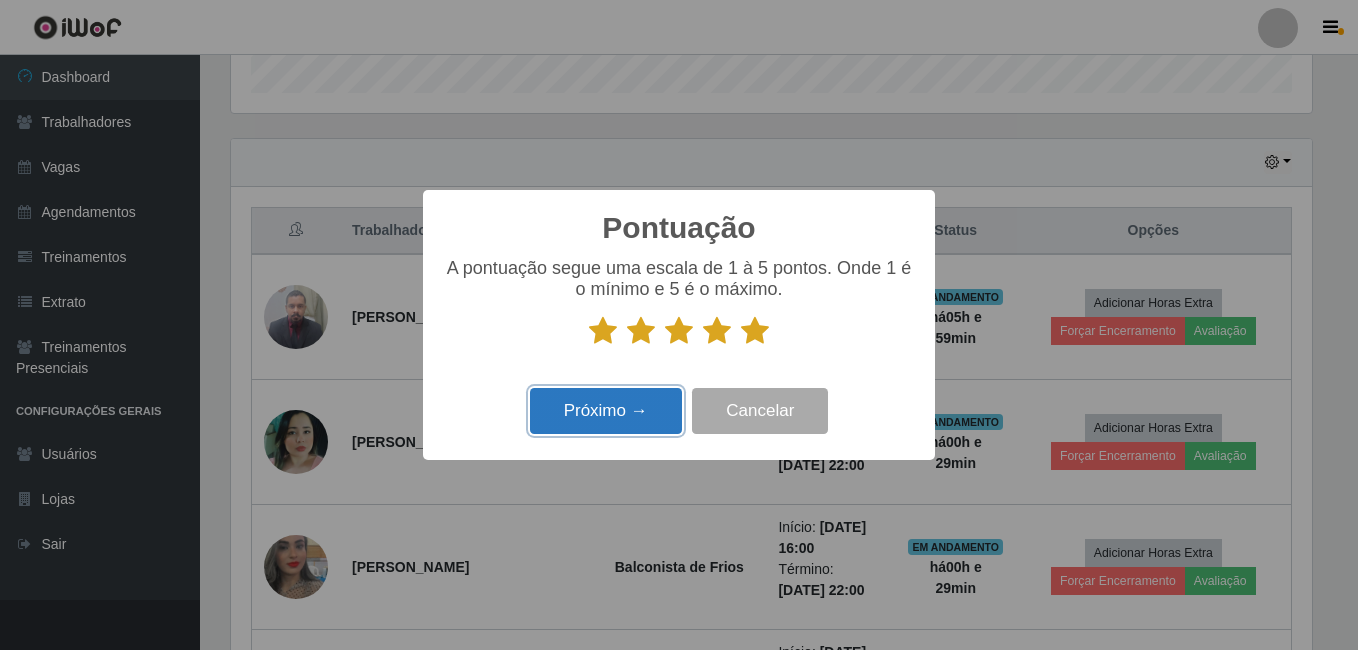 click on "Próximo →" at bounding box center (606, 411) 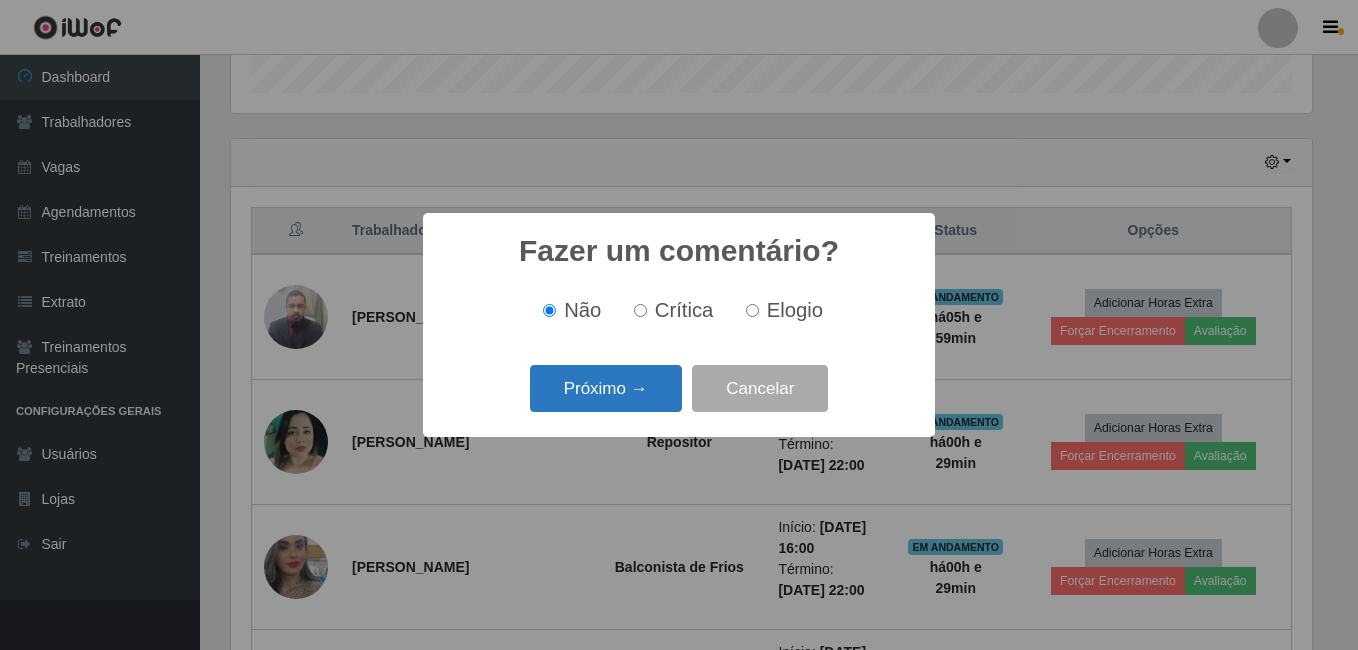 click on "Próximo →" at bounding box center (606, 388) 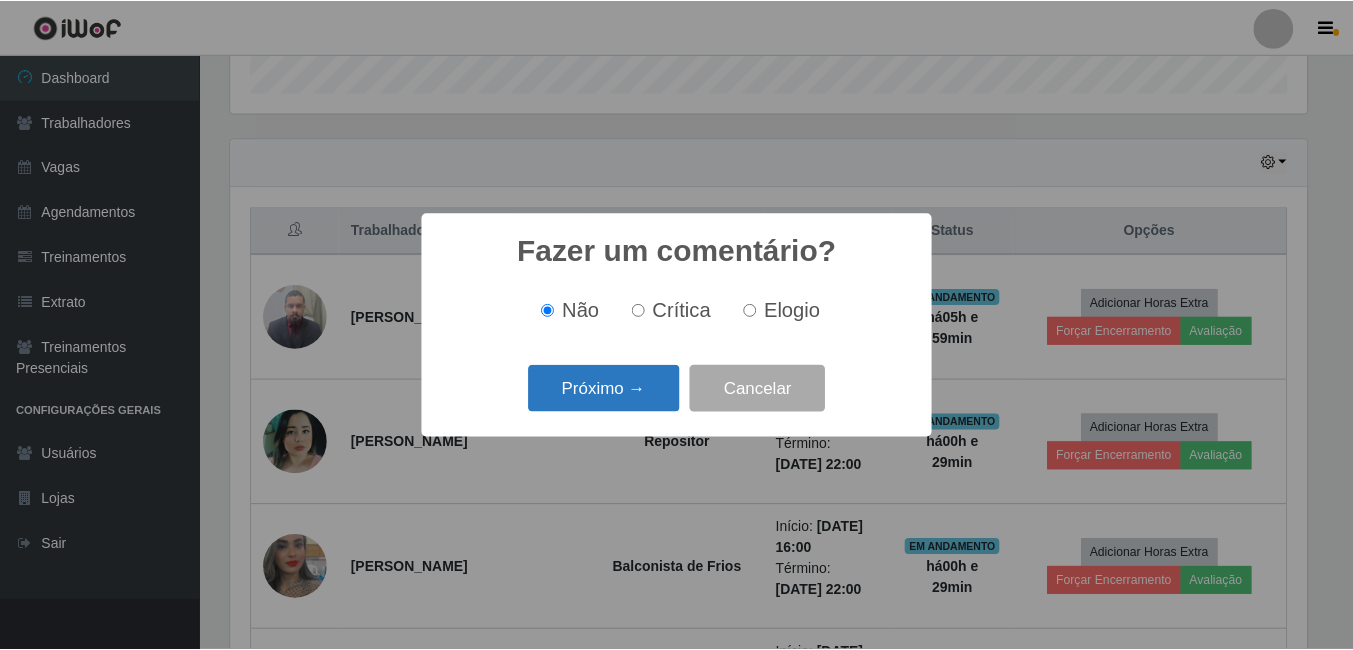 scroll, scrollTop: 999585, scrollLeft: 998919, axis: both 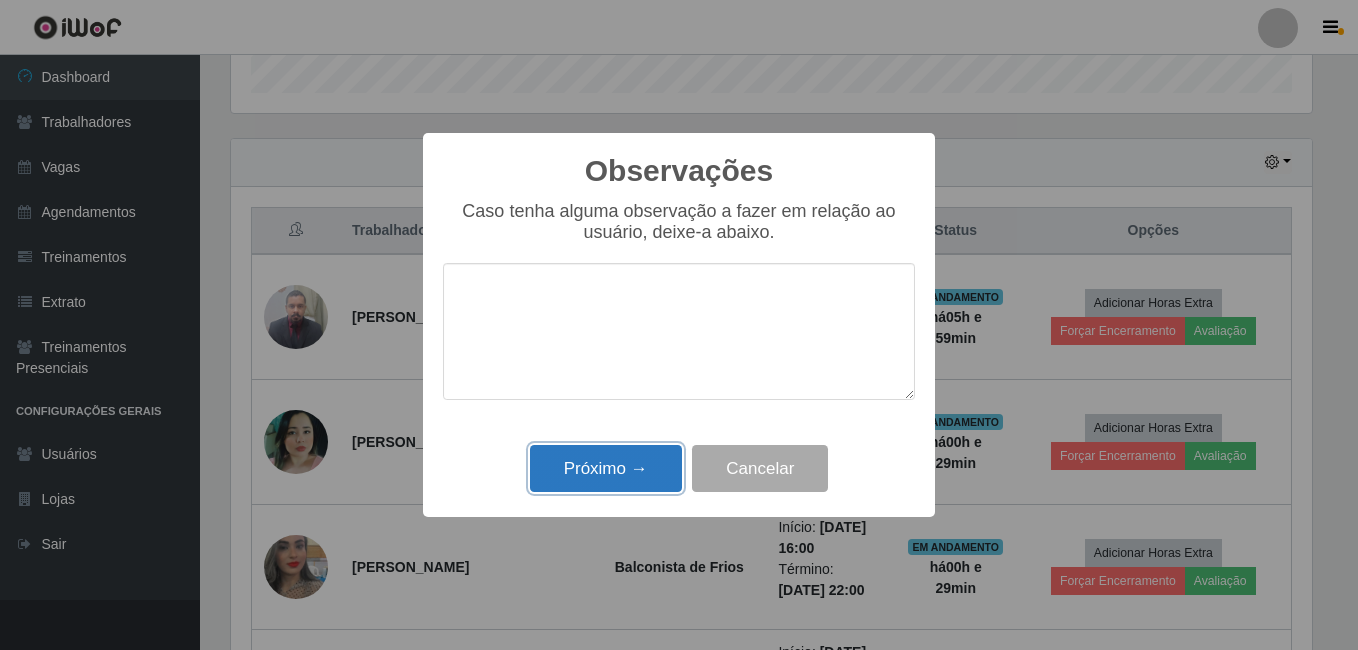 click on "Próximo →" at bounding box center [606, 468] 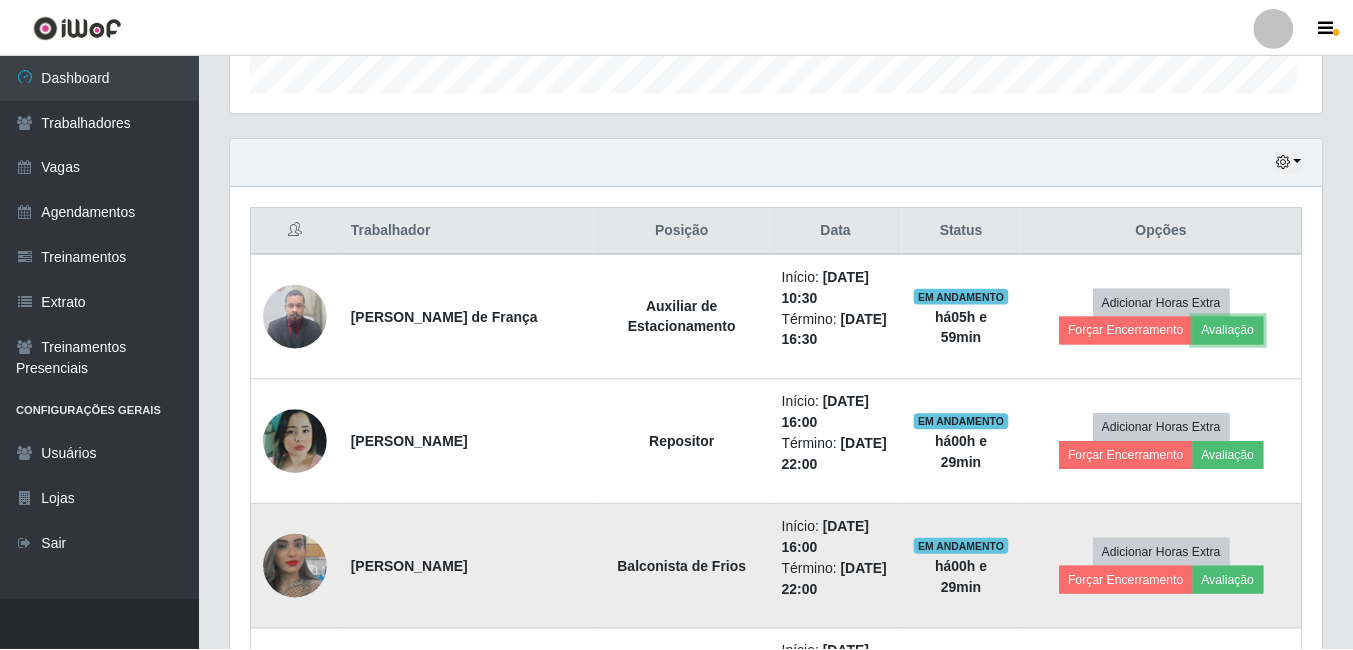 scroll, scrollTop: 999585, scrollLeft: 998909, axis: both 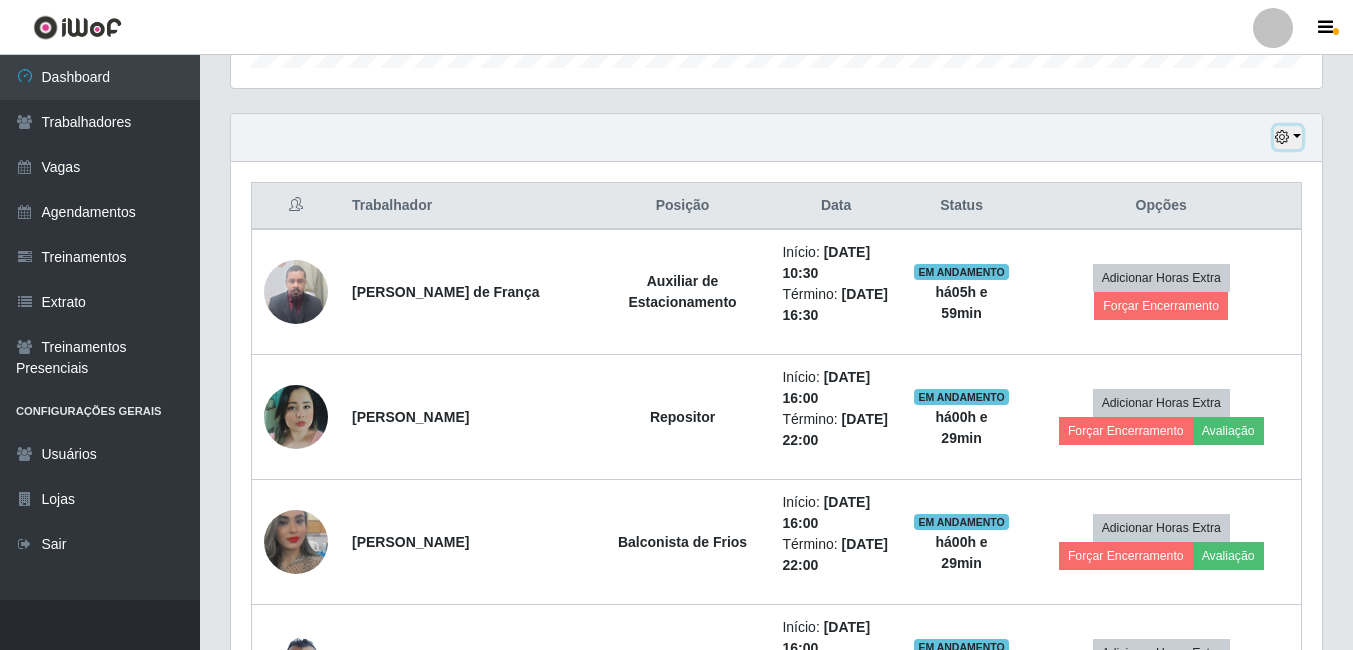 click at bounding box center (1288, 137) 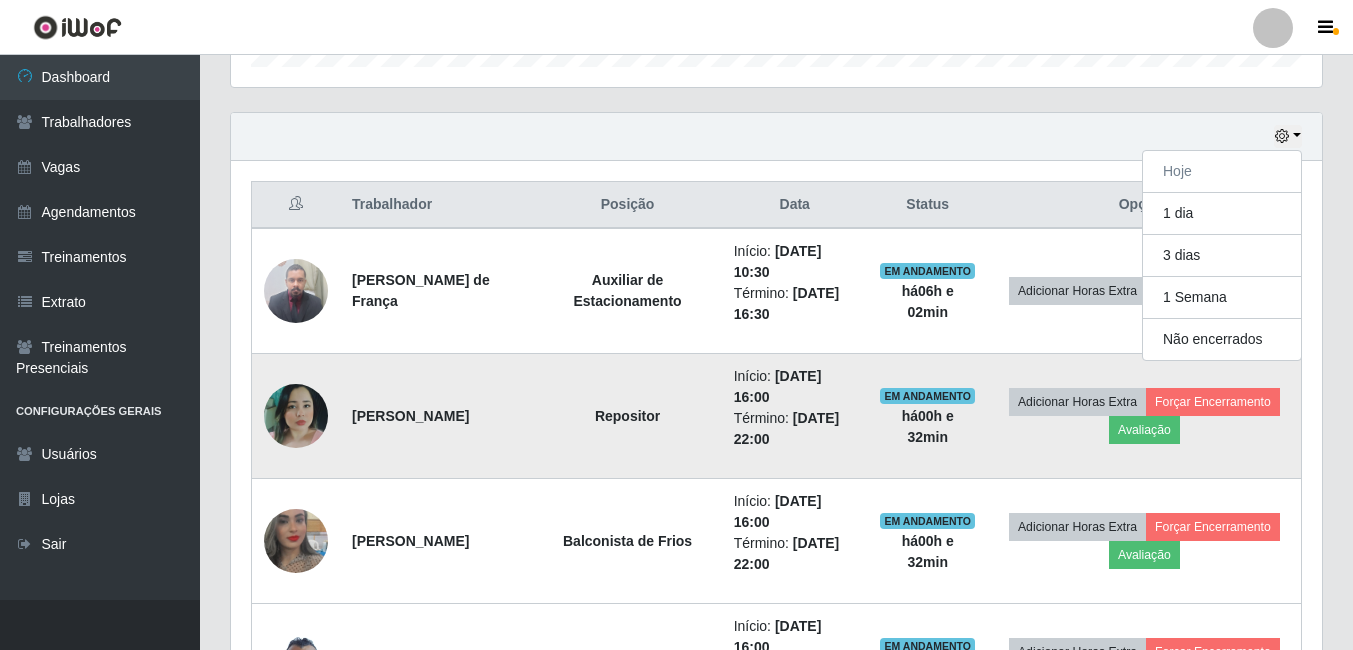 scroll, scrollTop: 647, scrollLeft: 0, axis: vertical 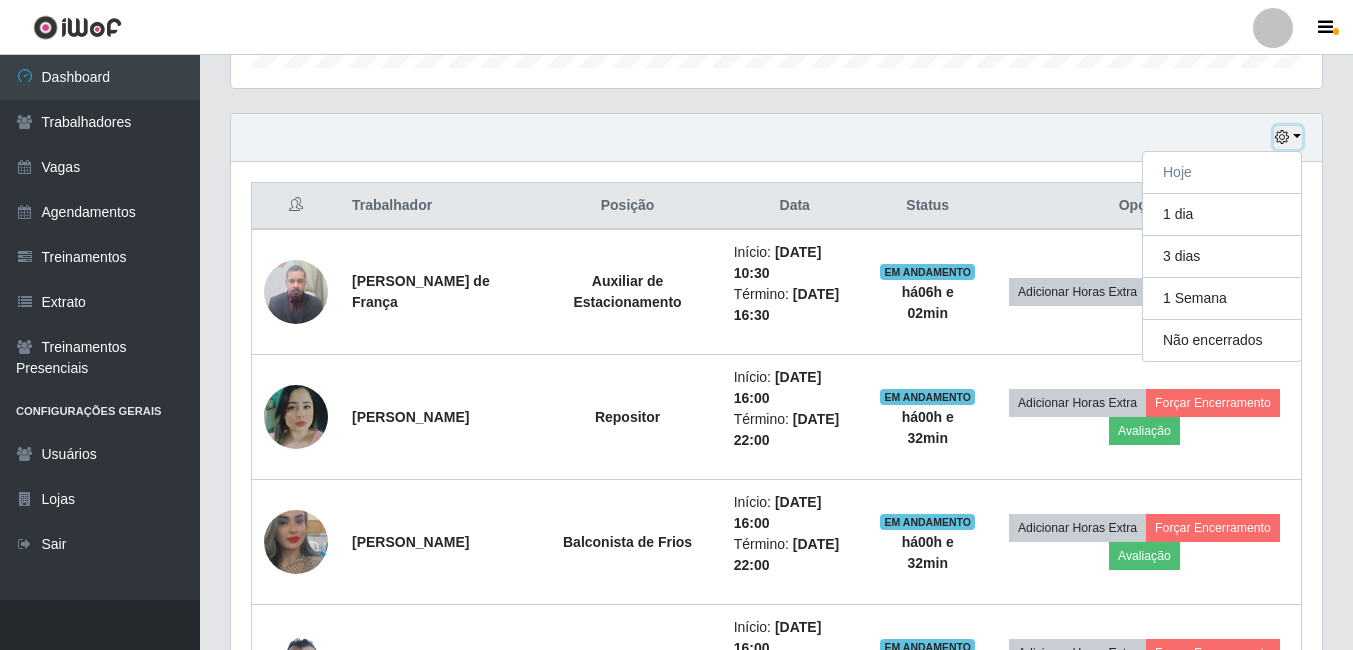 click at bounding box center [1288, 137] 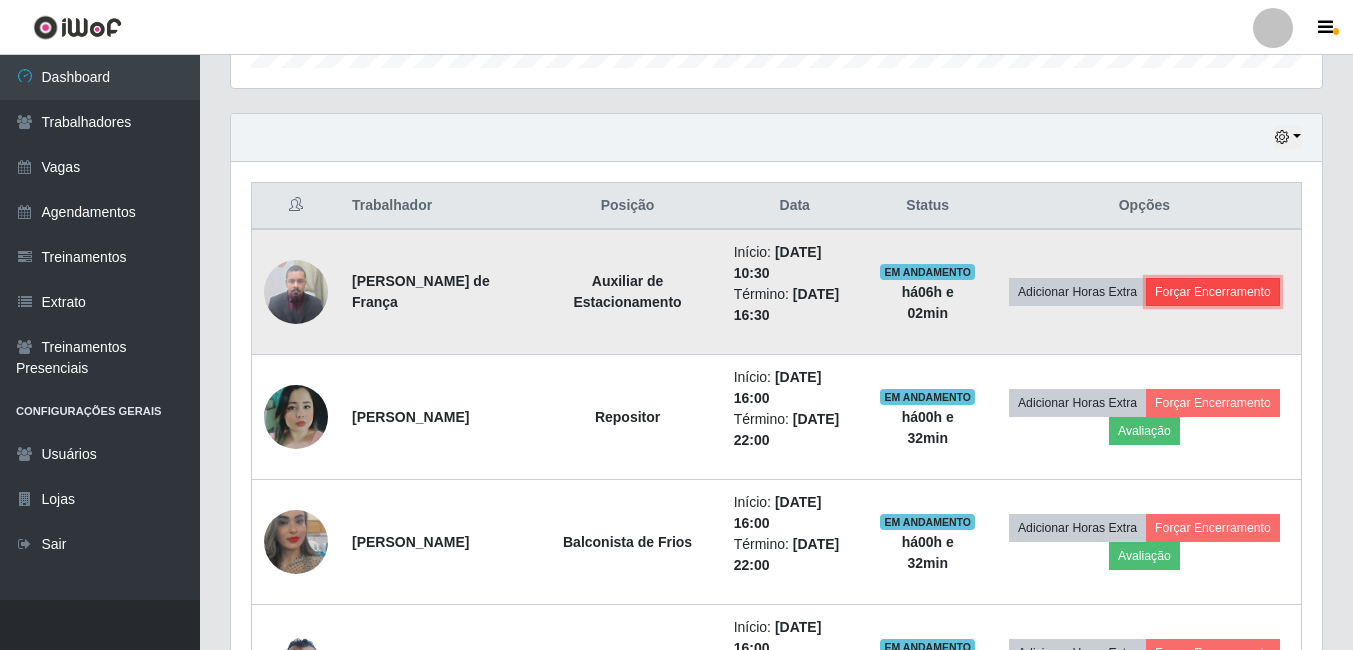 click on "Forçar Encerramento" at bounding box center (1213, 292) 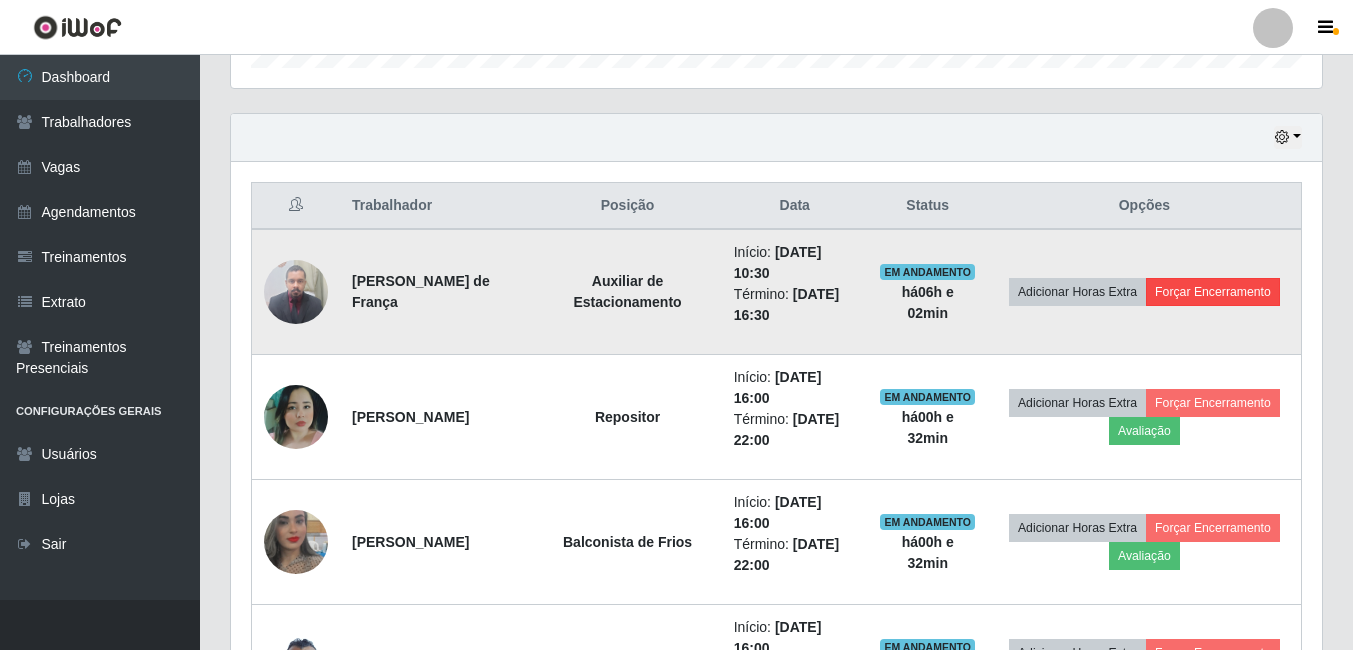 scroll, scrollTop: 999585, scrollLeft: 998919, axis: both 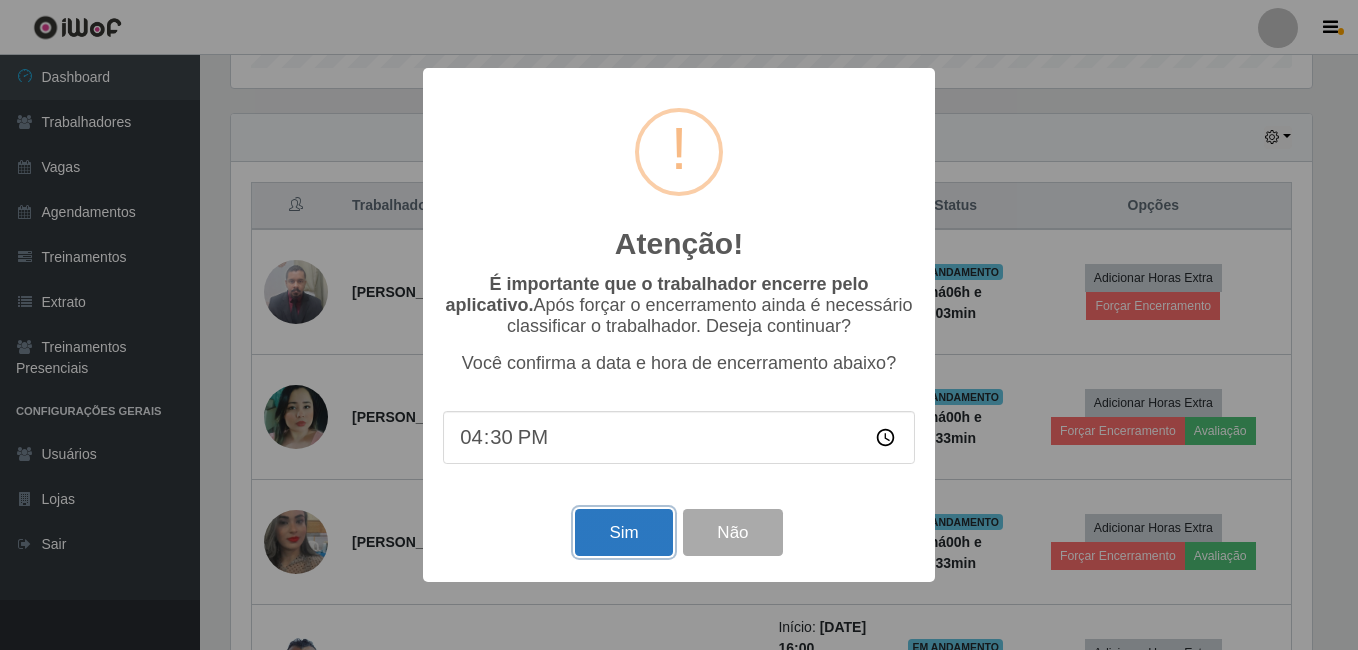 click on "Sim" at bounding box center (623, 532) 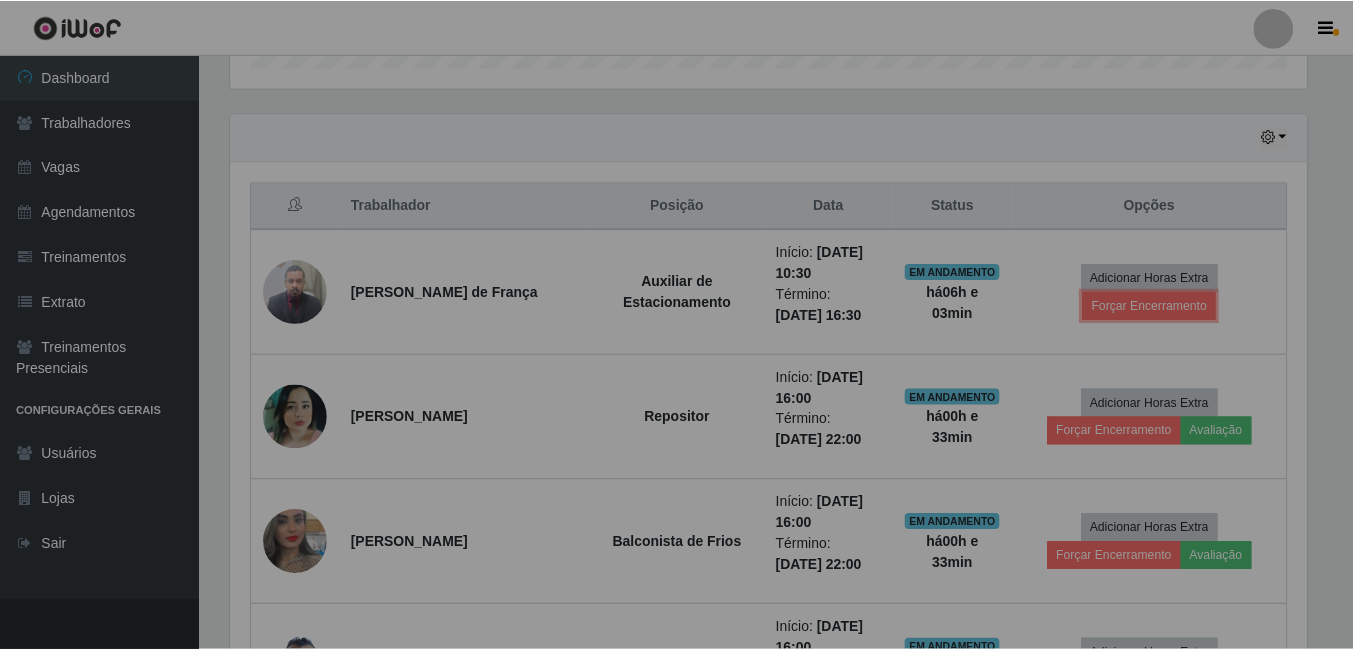 scroll, scrollTop: 999585, scrollLeft: 998909, axis: both 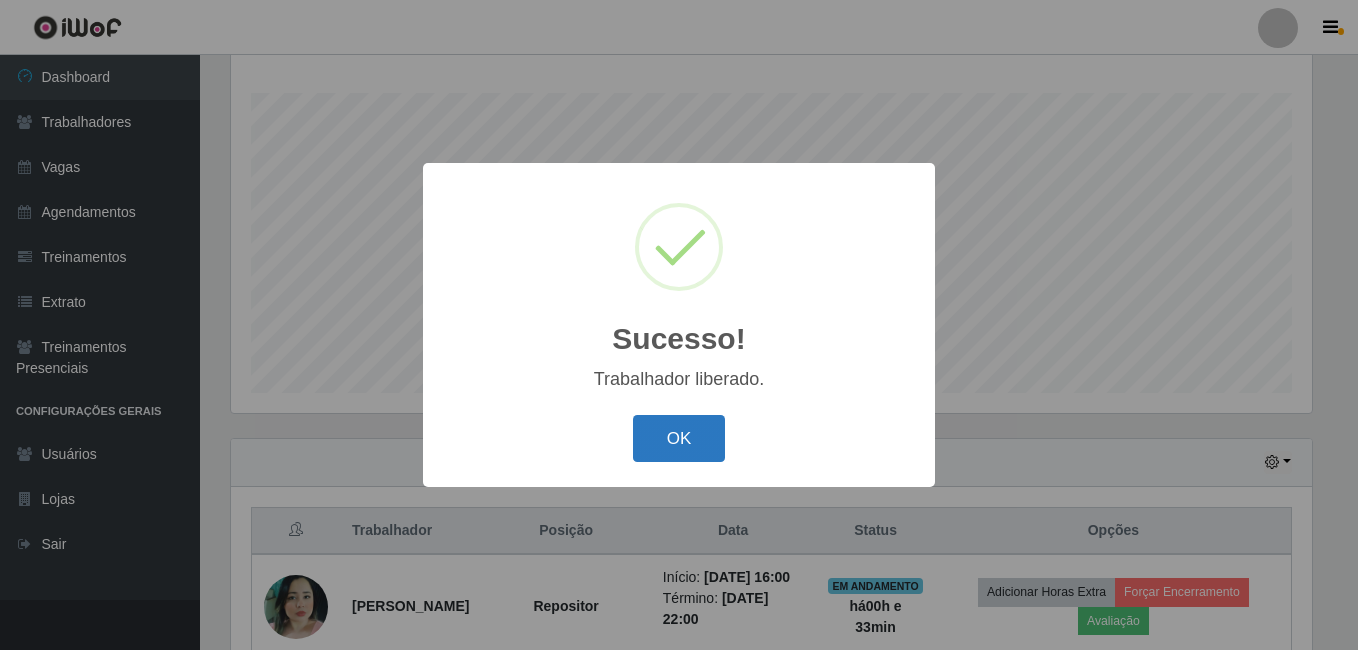 click on "OK" at bounding box center [679, 438] 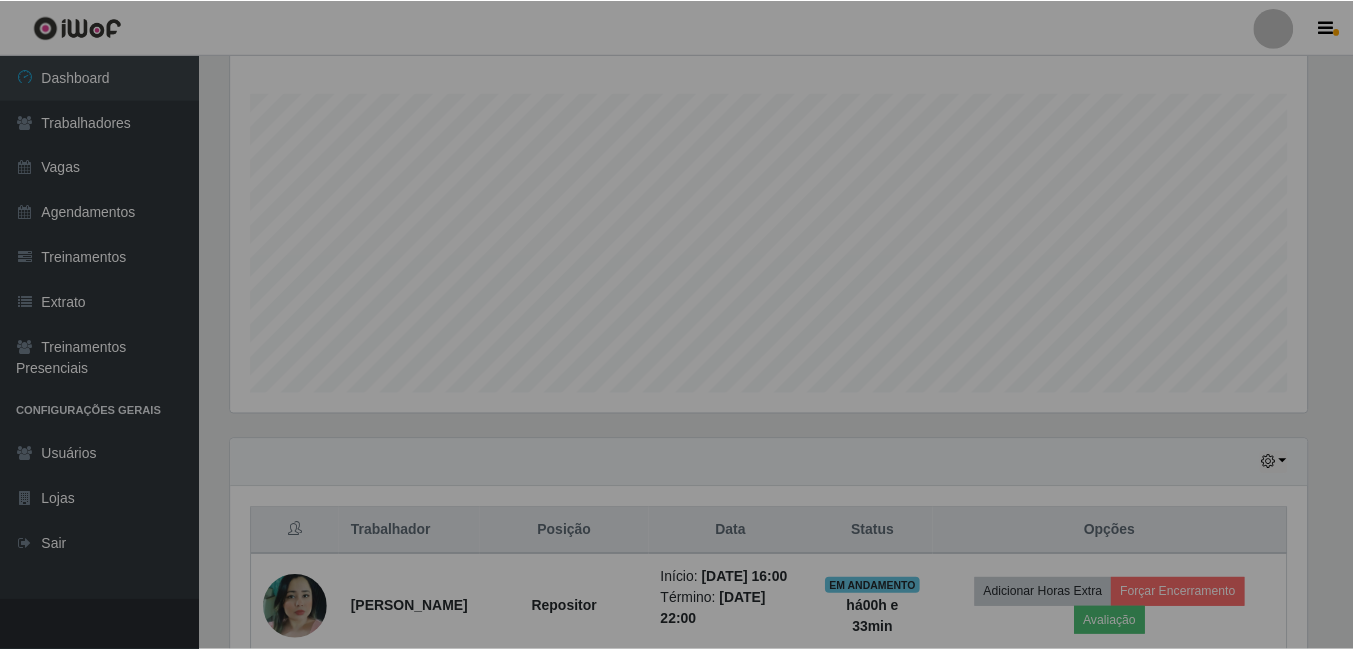 scroll, scrollTop: 999585, scrollLeft: 998909, axis: both 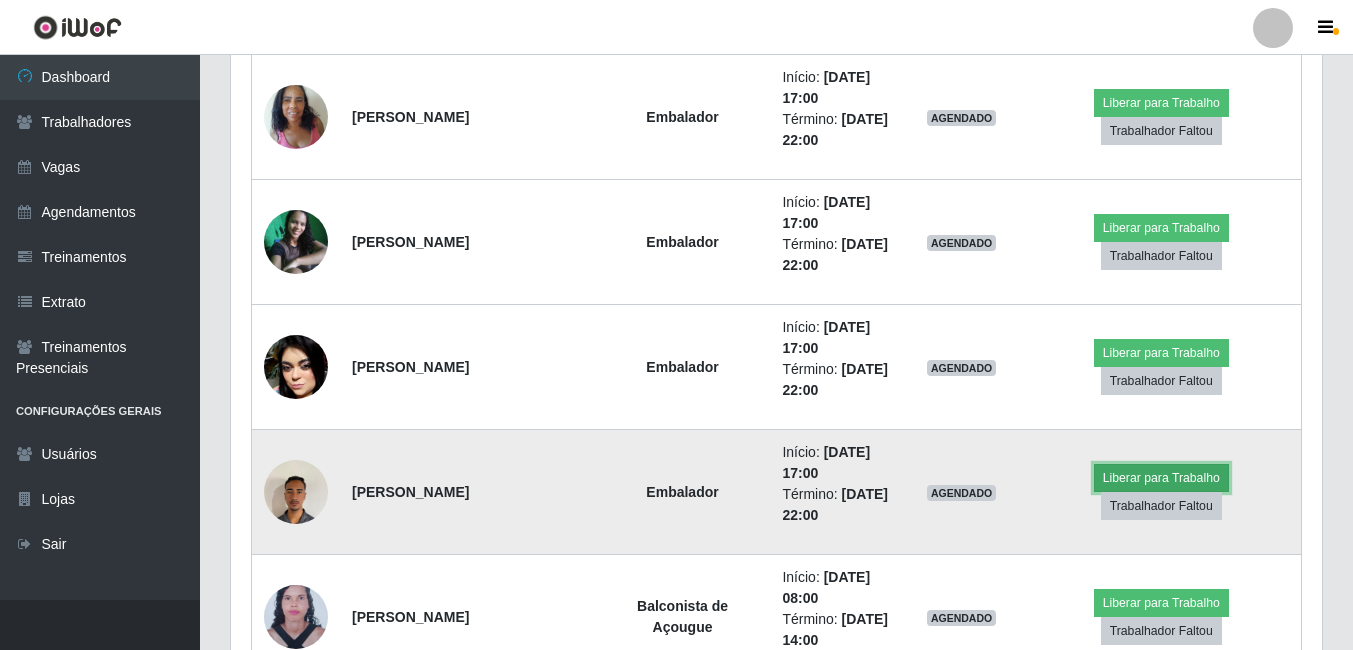 click on "Liberar para Trabalho" at bounding box center (1161, 478) 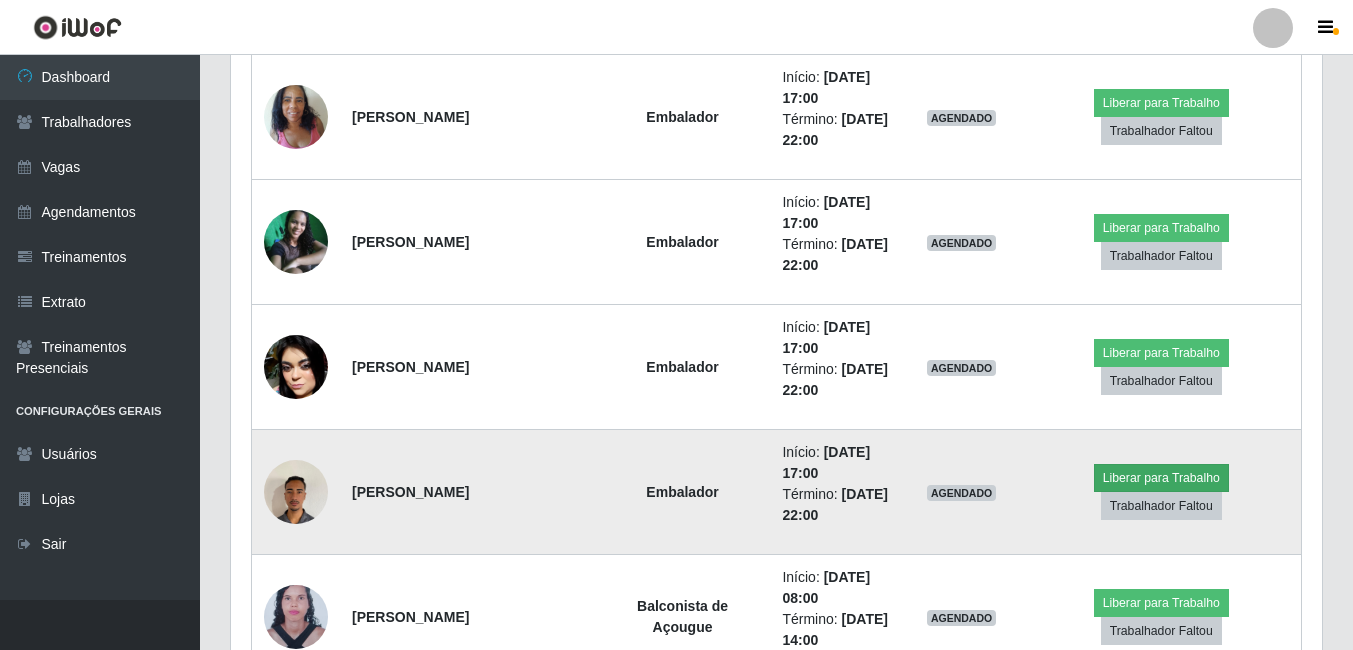 scroll, scrollTop: 999585, scrollLeft: 998919, axis: both 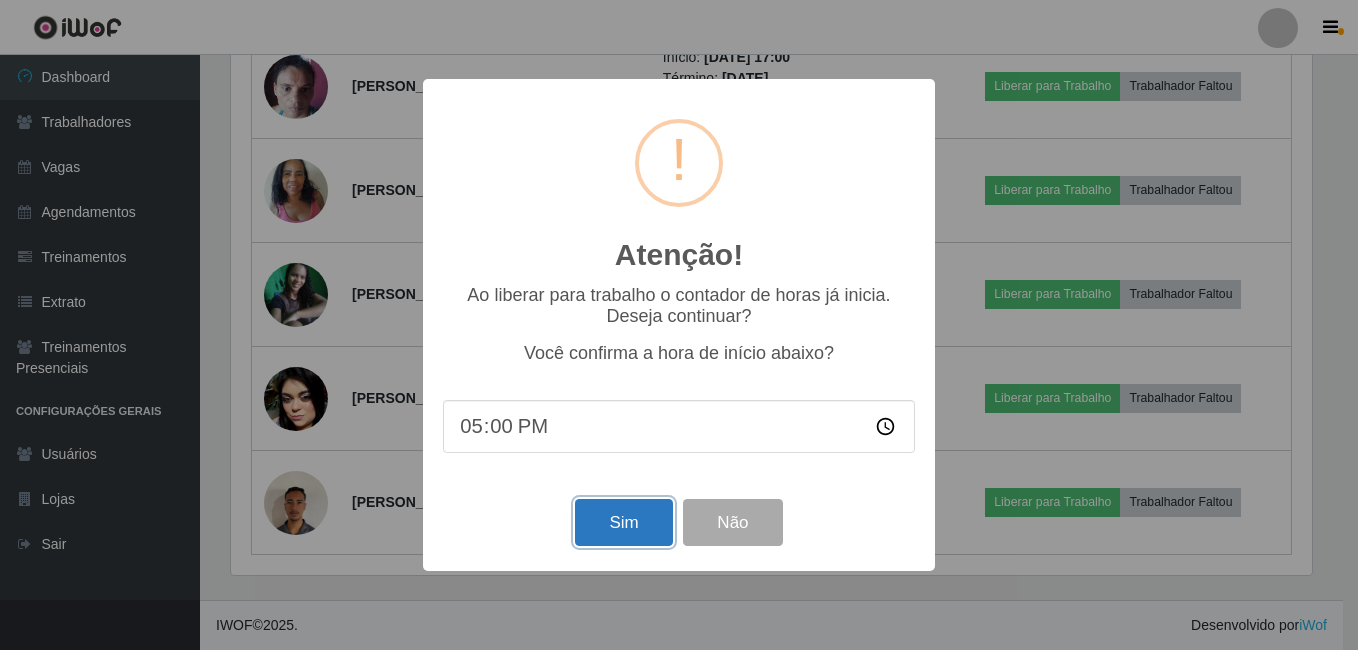 click on "Sim" at bounding box center [623, 522] 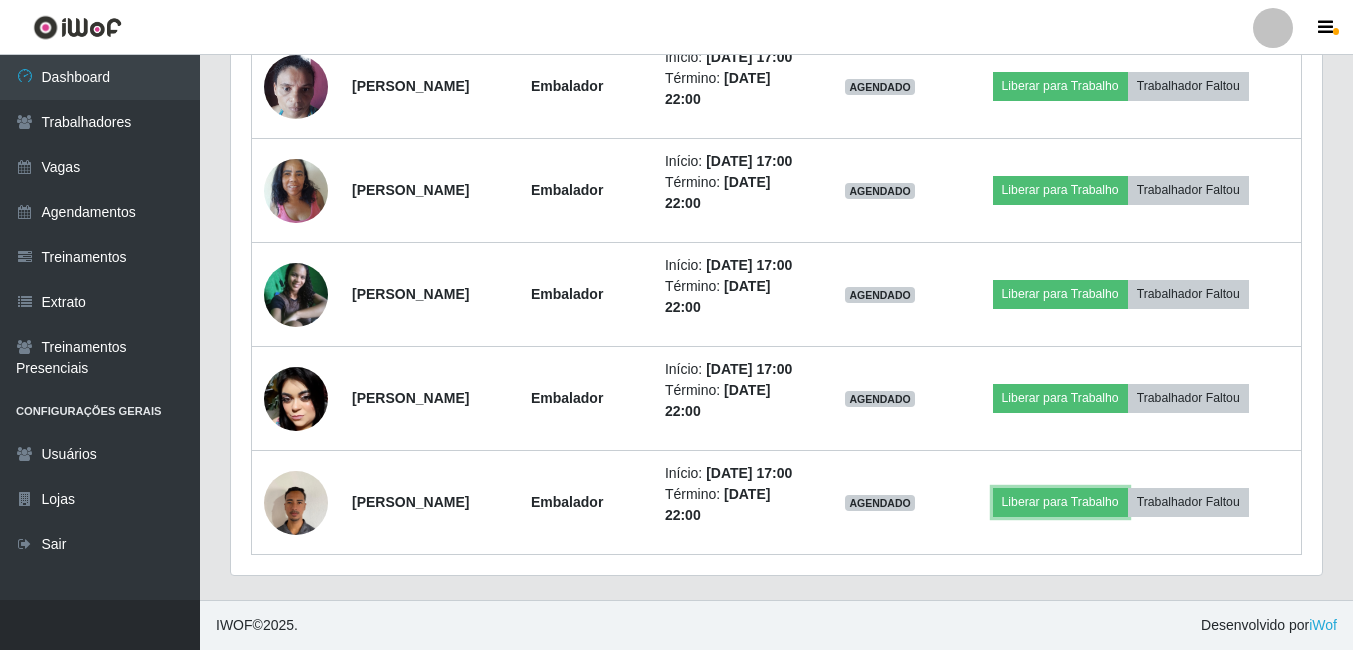 scroll, scrollTop: 999585, scrollLeft: 998909, axis: both 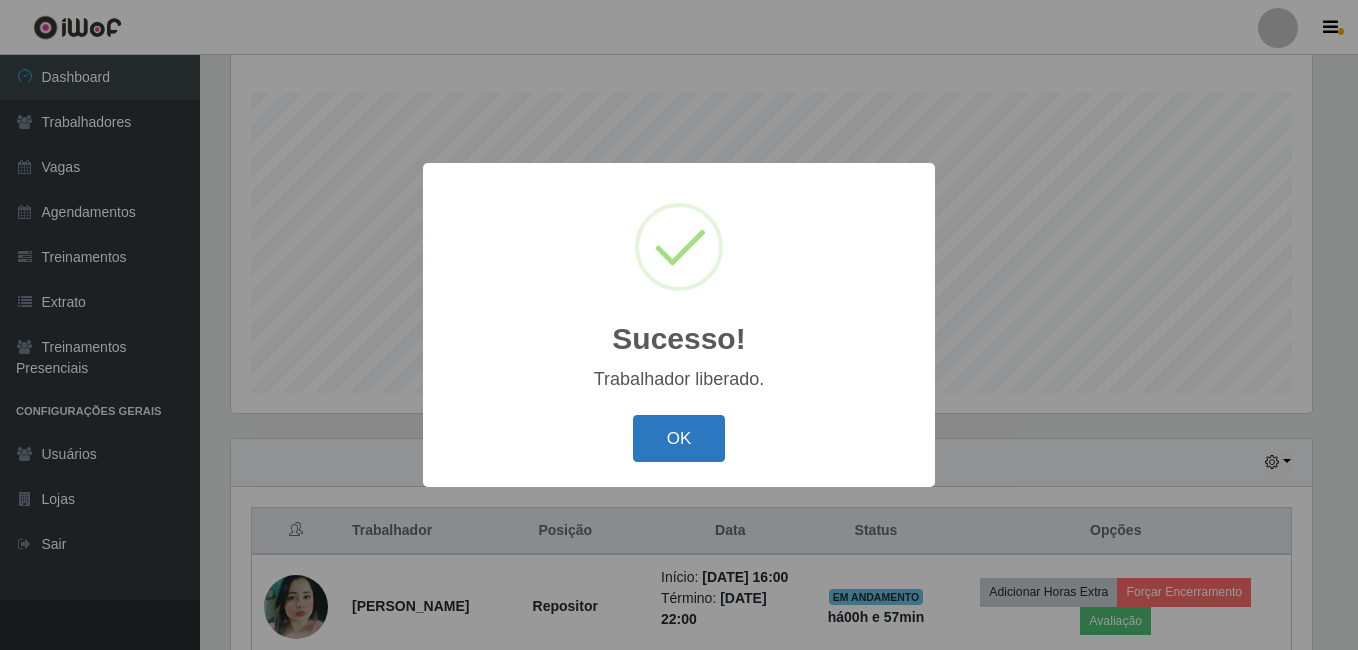 click on "OK" at bounding box center (679, 438) 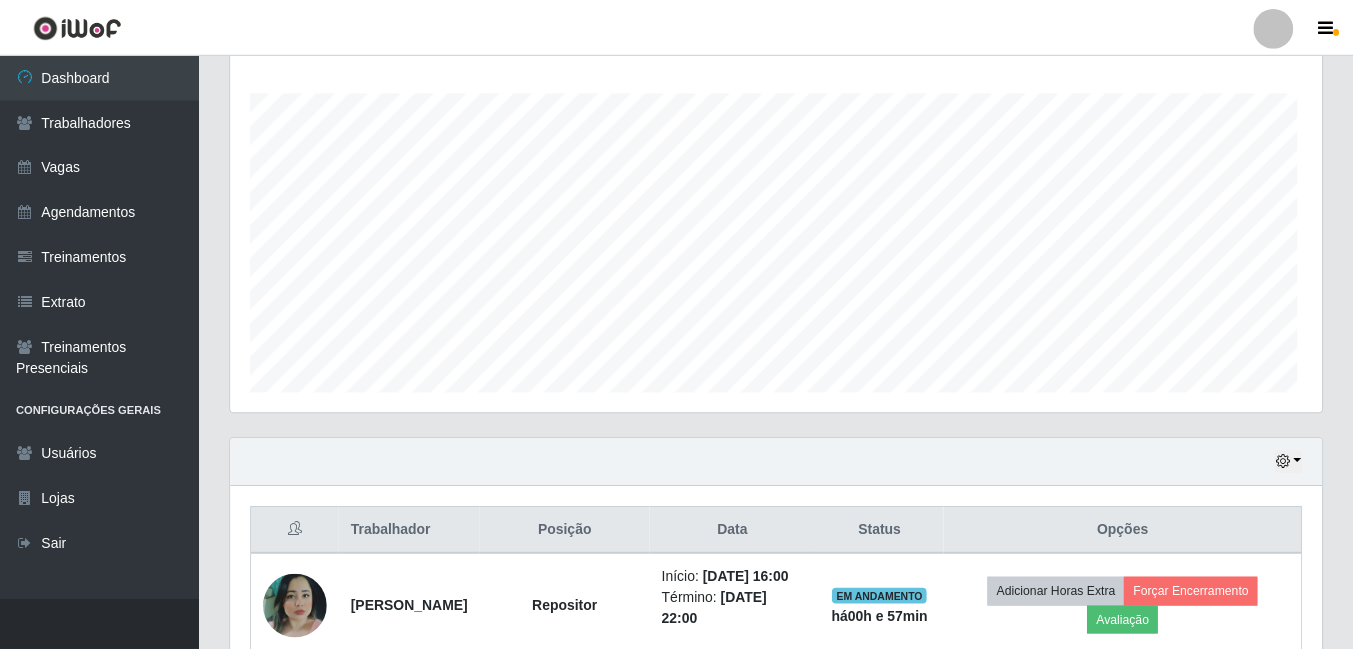 scroll, scrollTop: 999585, scrollLeft: 998909, axis: both 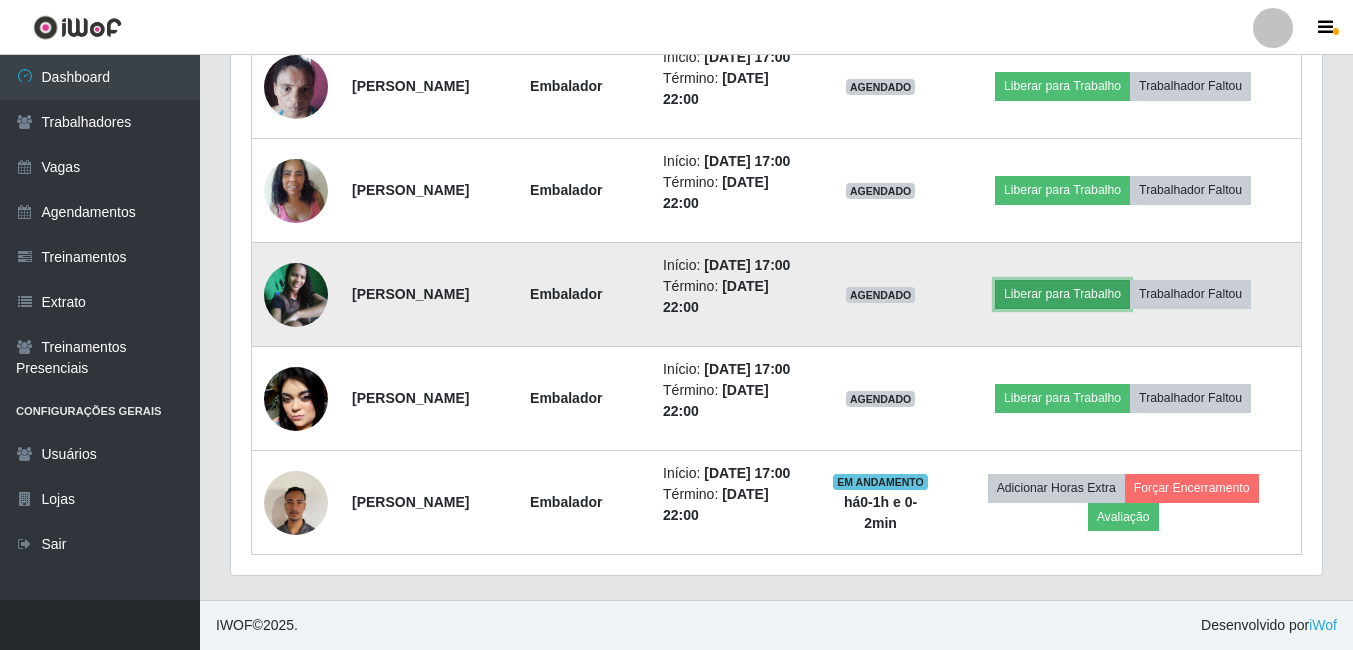 click on "Liberar para Trabalho" at bounding box center [1062, 294] 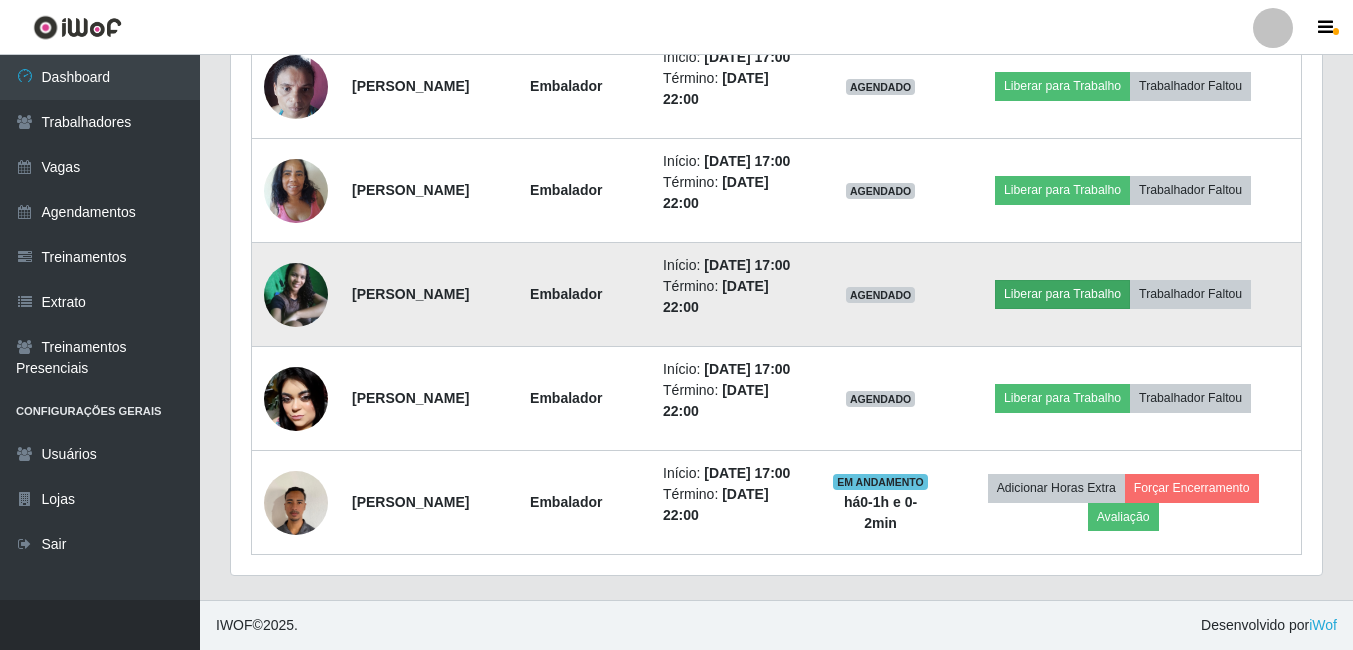 scroll, scrollTop: 999585, scrollLeft: 998919, axis: both 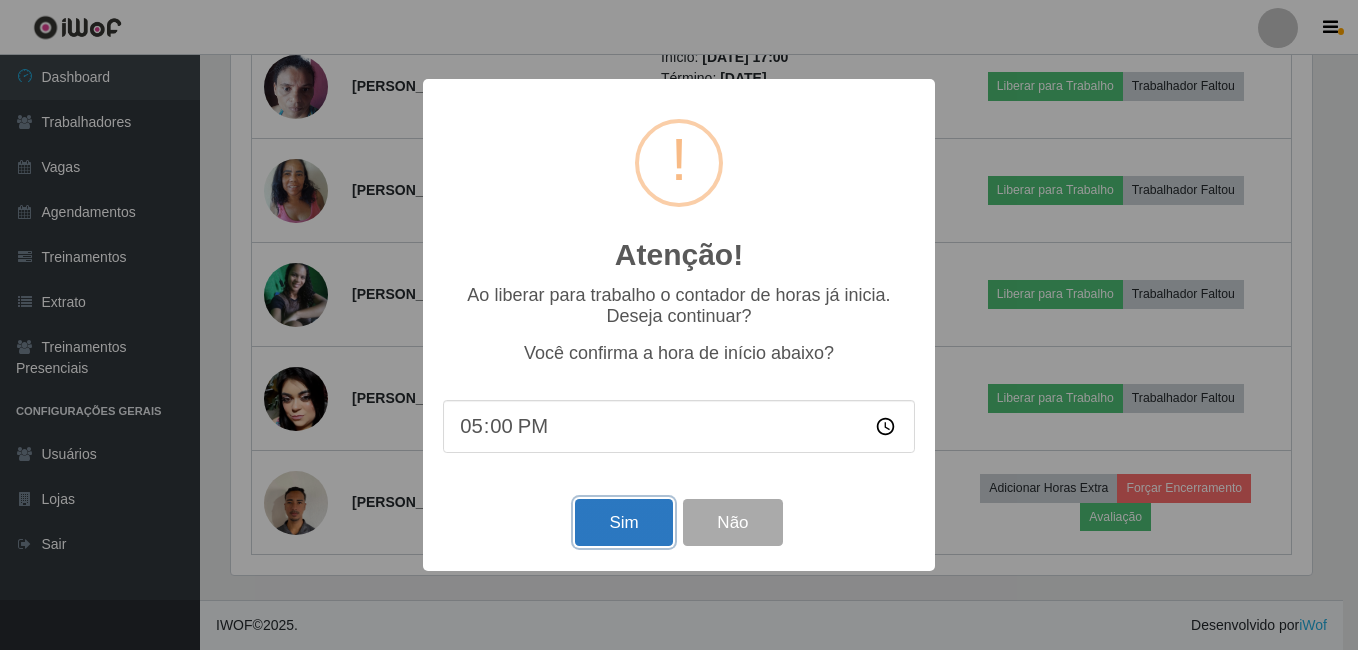 click on "Sim" at bounding box center (623, 522) 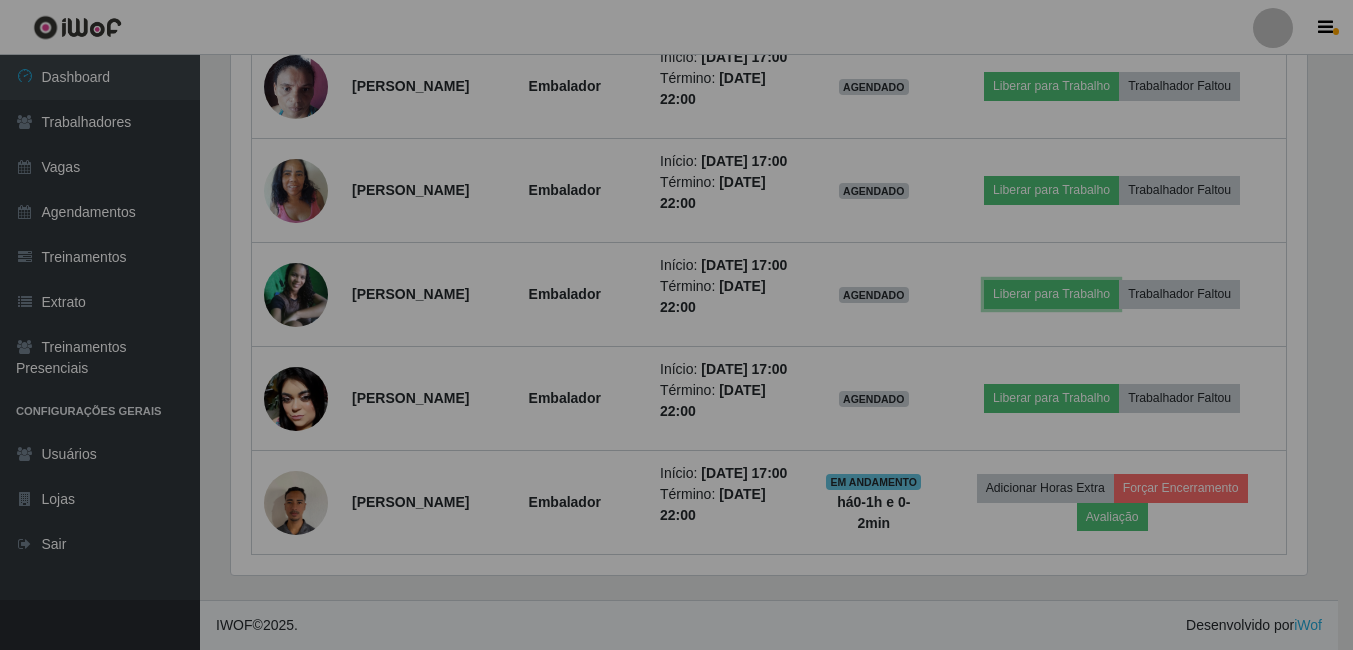 scroll, scrollTop: 999585, scrollLeft: 998909, axis: both 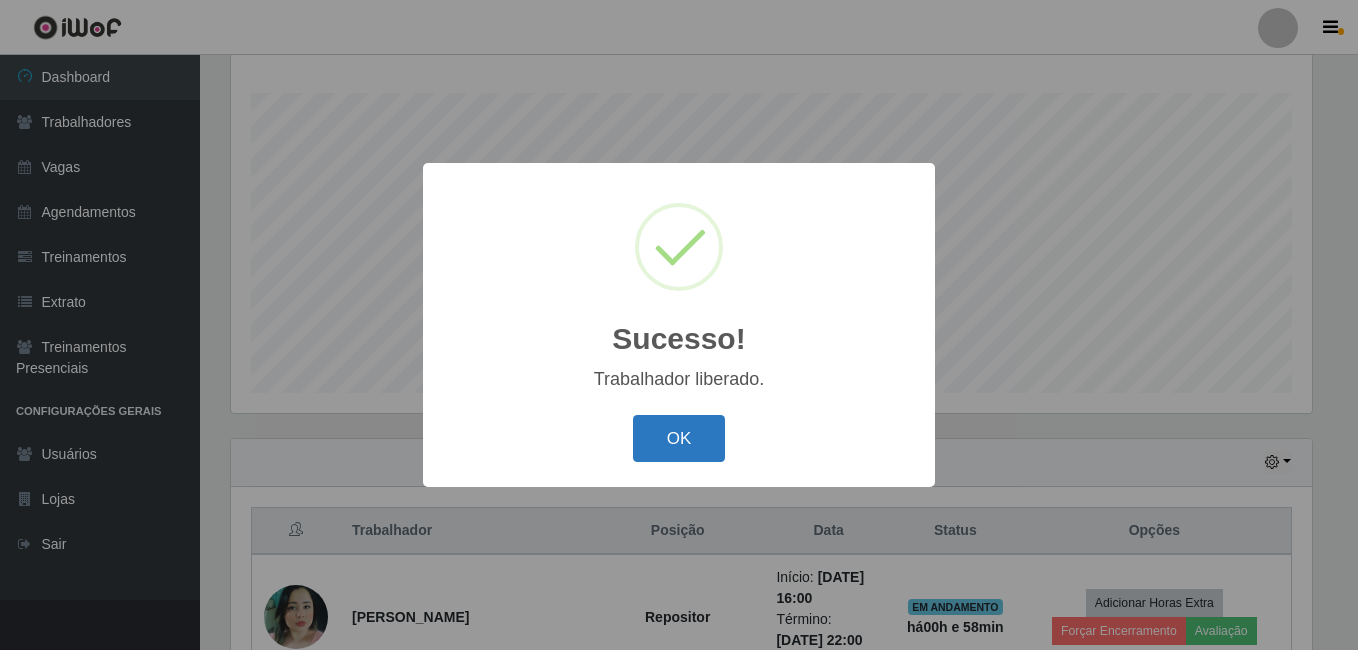 click on "OK" at bounding box center (679, 438) 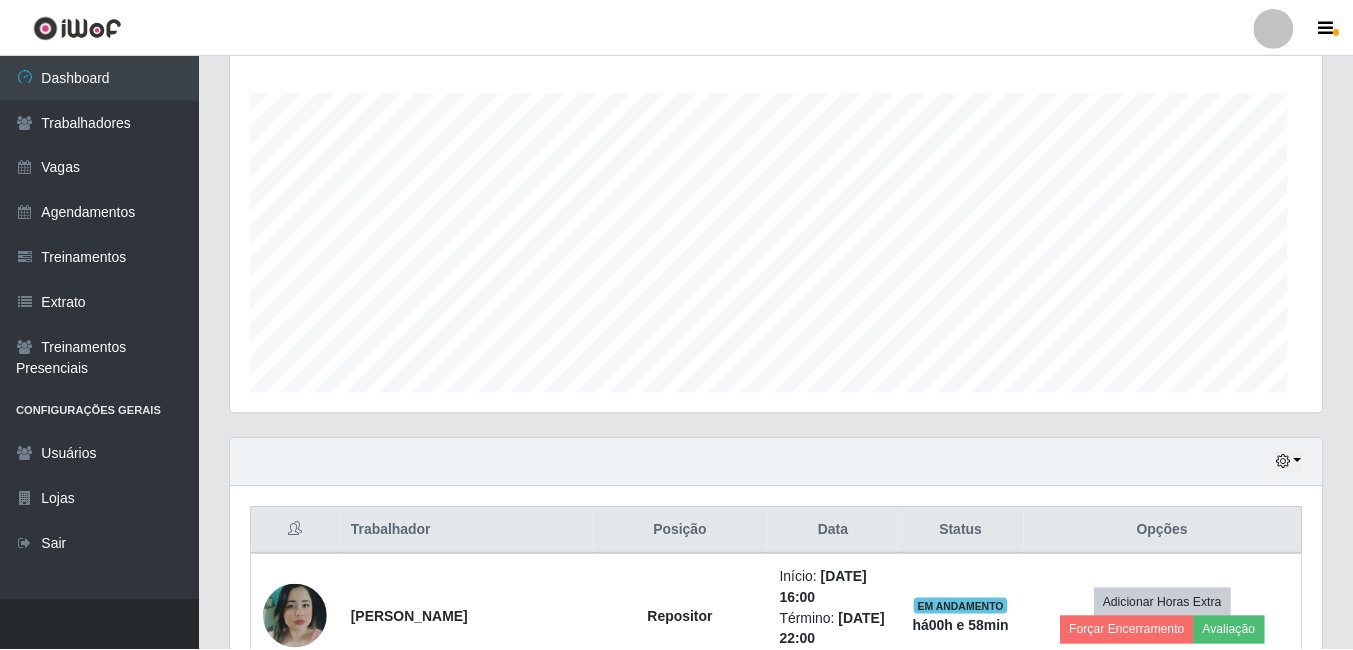 scroll, scrollTop: 999585, scrollLeft: 998909, axis: both 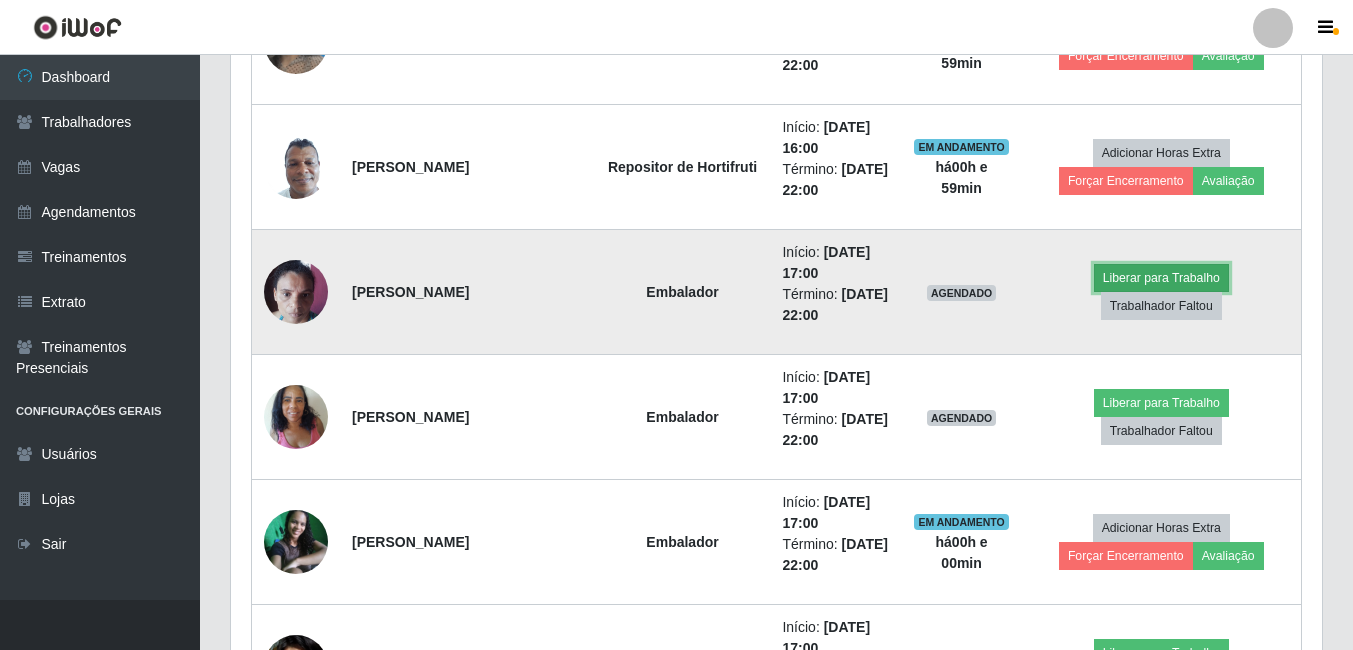 click on "Liberar para Trabalho" at bounding box center (1161, 278) 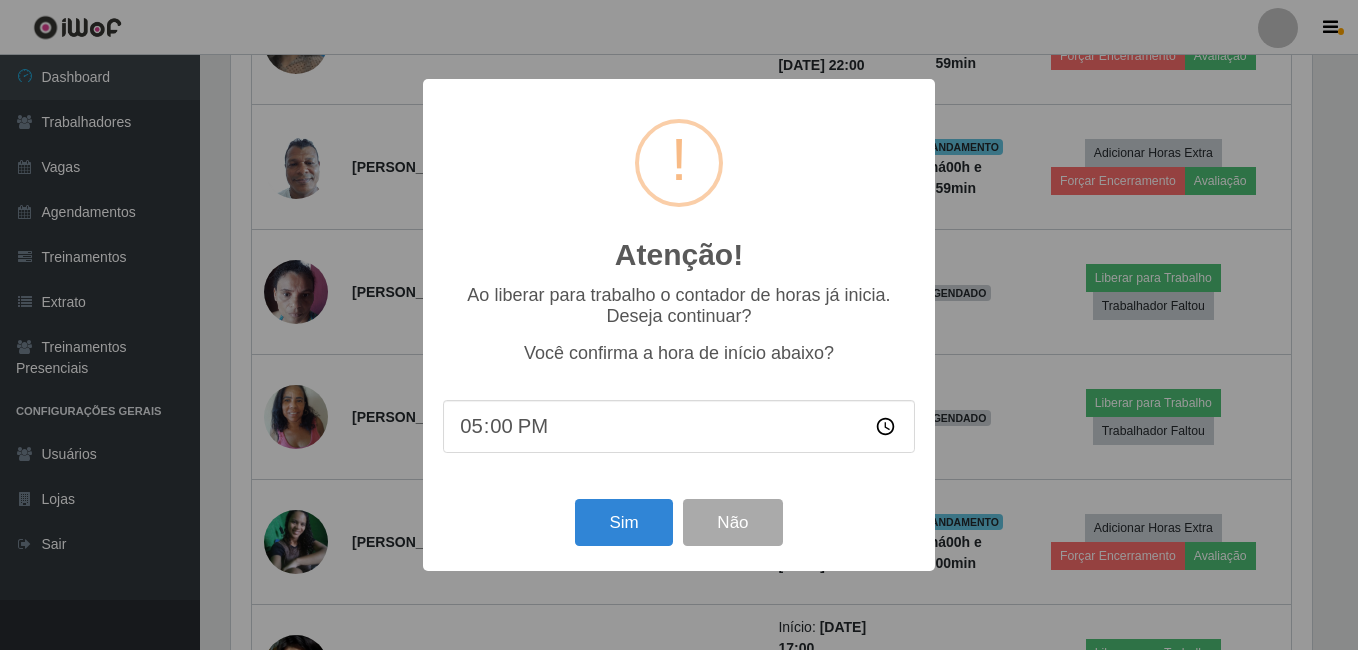 scroll, scrollTop: 999585, scrollLeft: 998919, axis: both 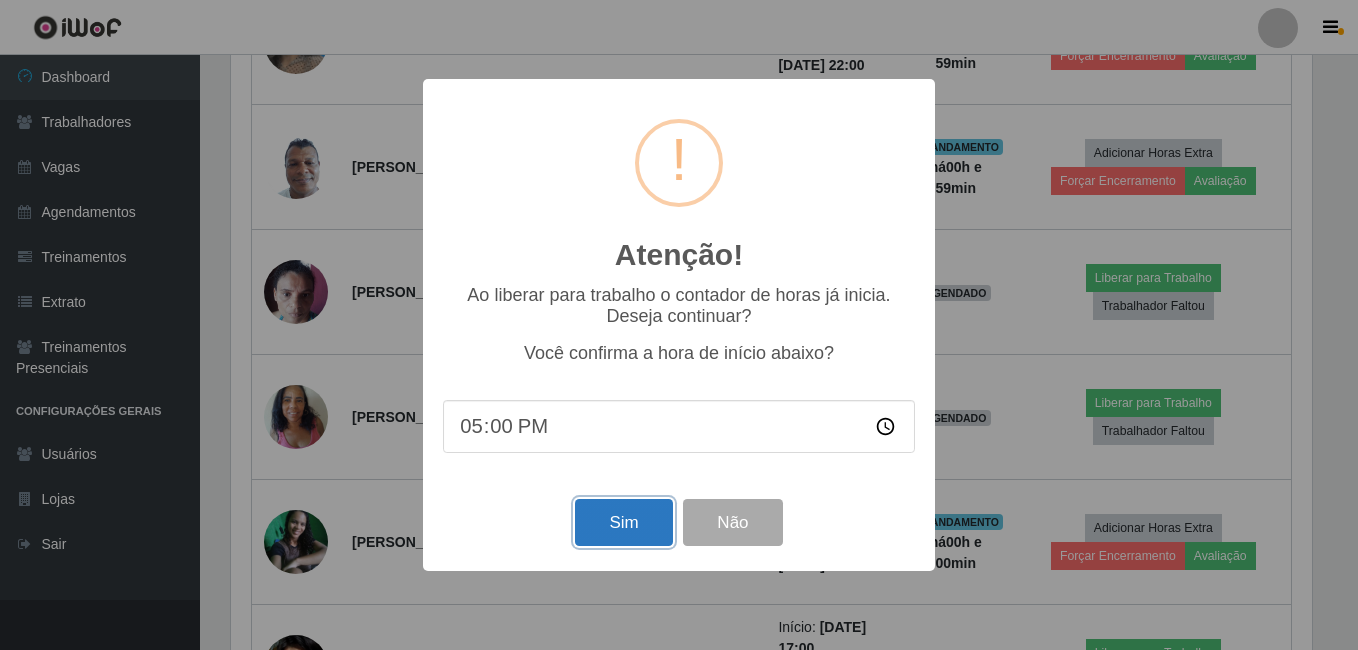 click on "Sim" at bounding box center [623, 522] 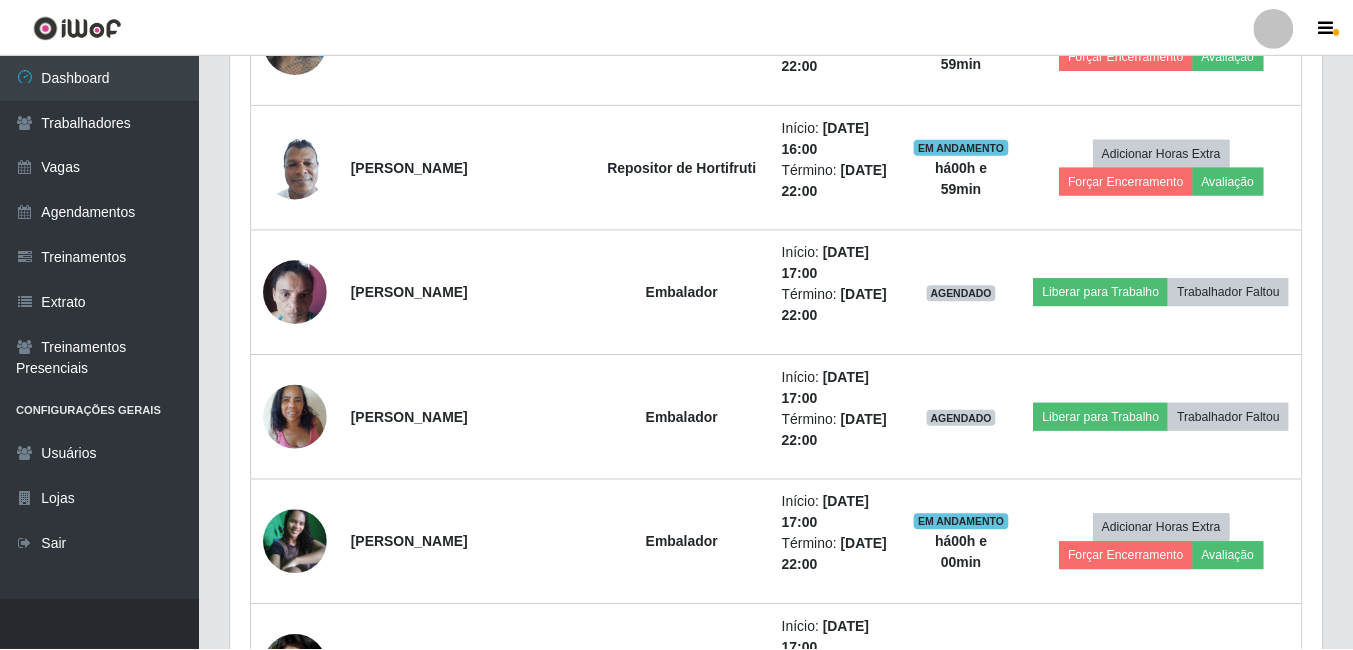 scroll, scrollTop: 999585, scrollLeft: 998909, axis: both 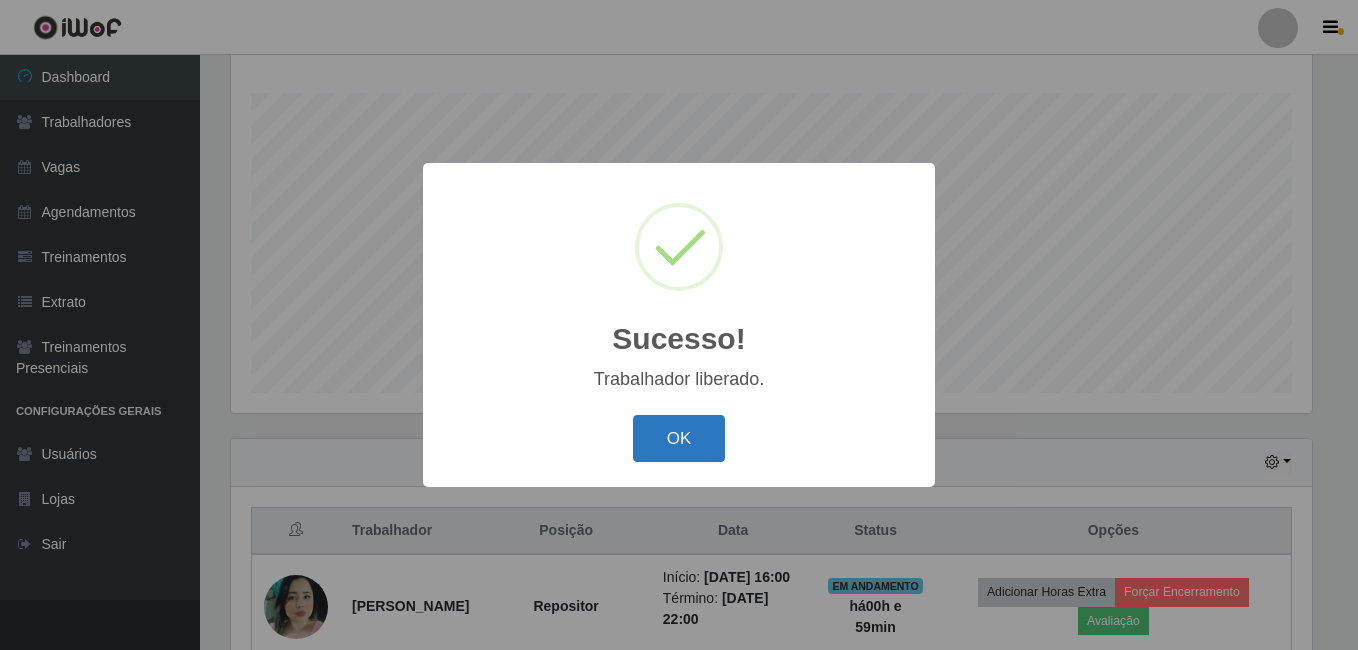 click on "OK" at bounding box center [679, 438] 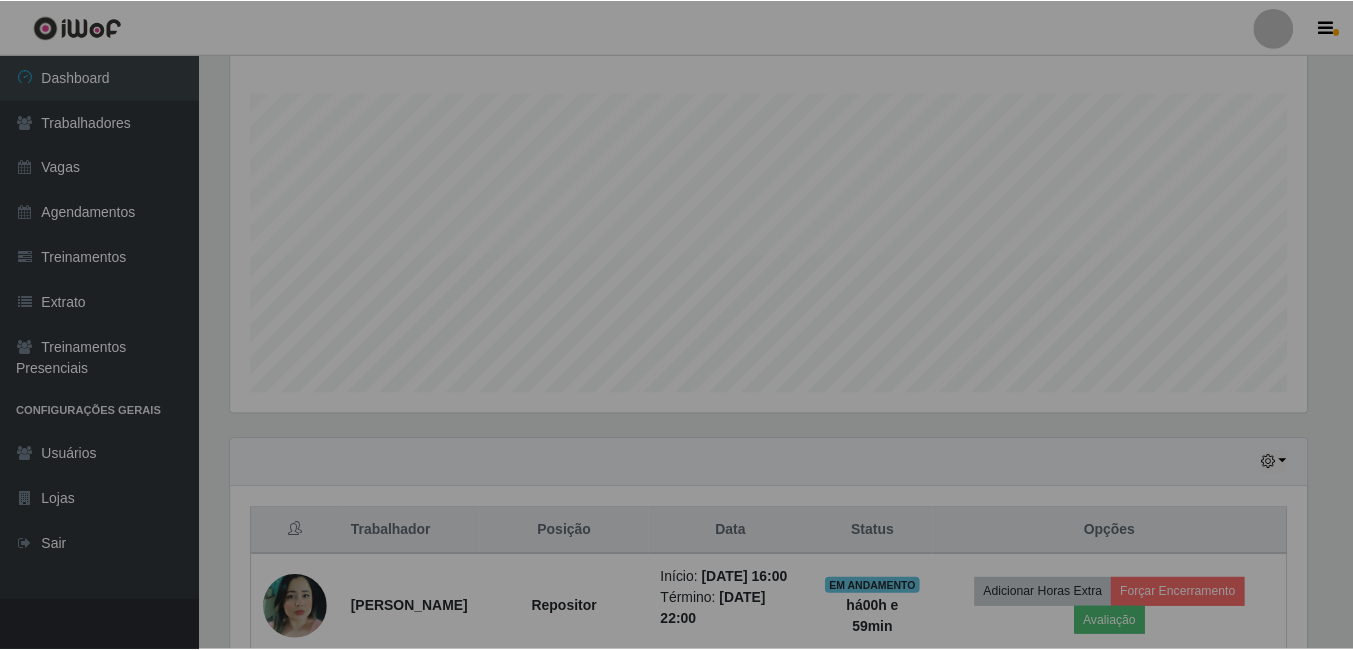 scroll, scrollTop: 999585, scrollLeft: 998909, axis: both 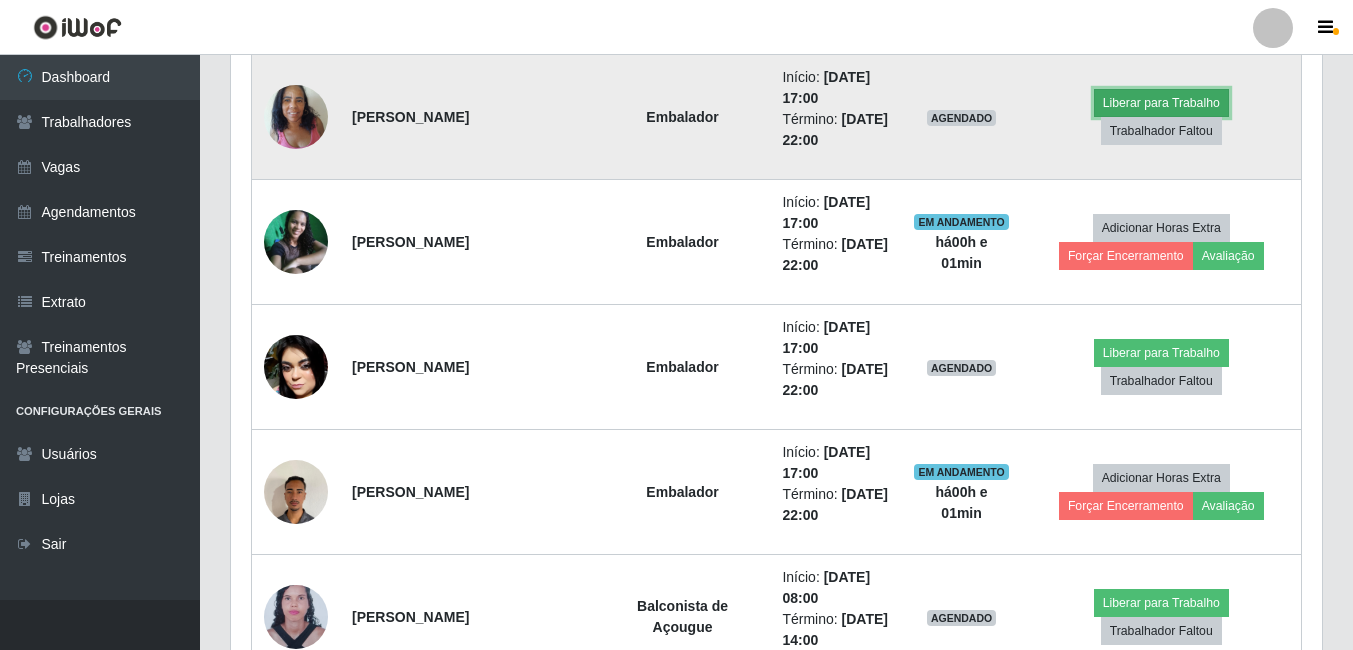 click on "Liberar para Trabalho" at bounding box center [1161, 103] 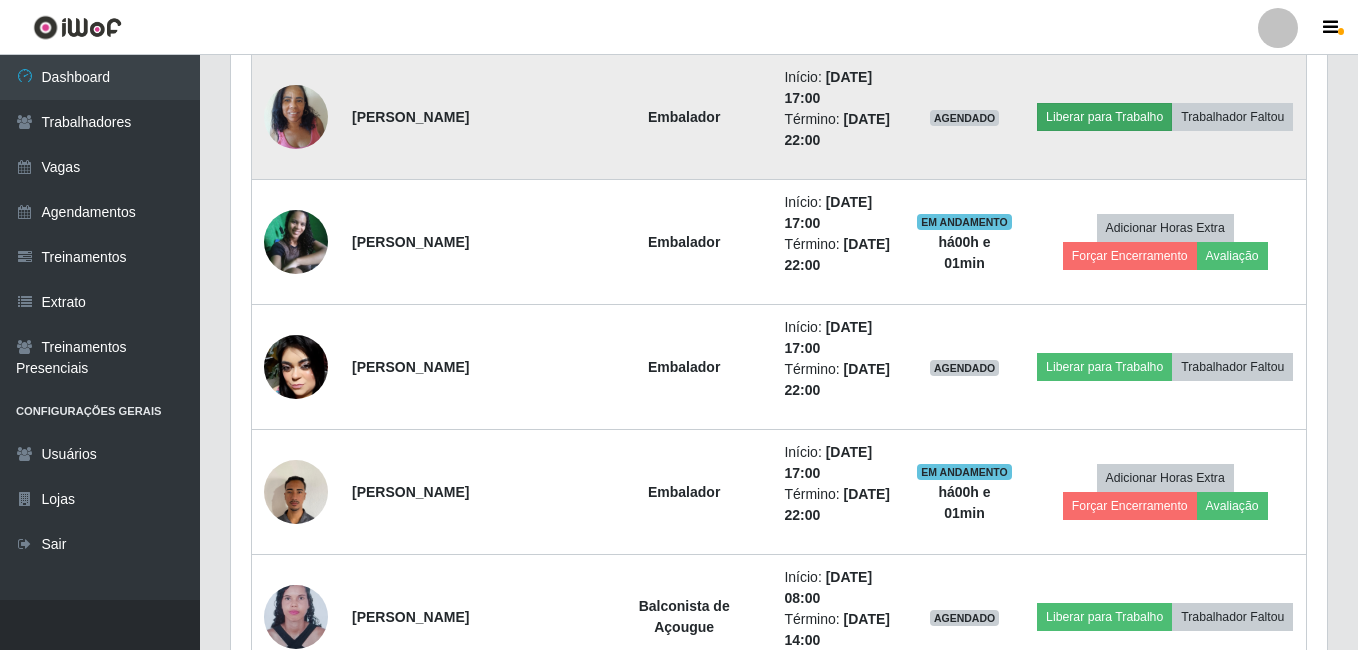 scroll, scrollTop: 999585, scrollLeft: 998919, axis: both 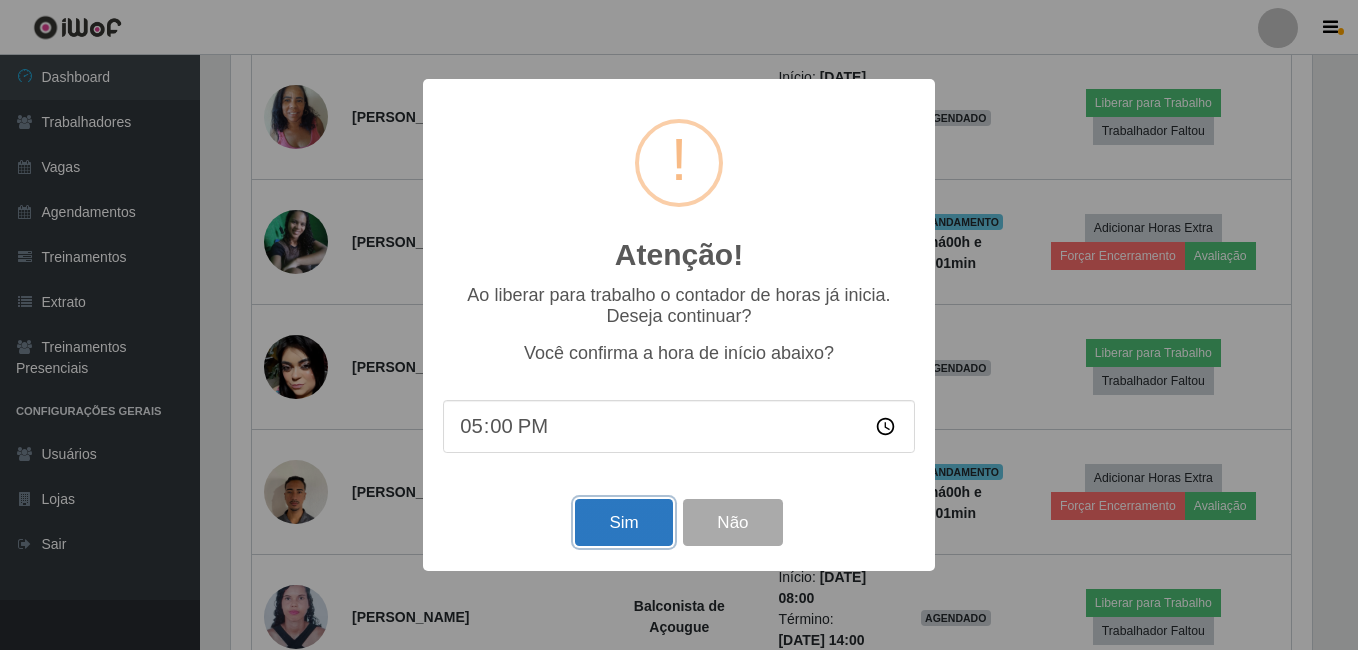 click on "Sim" at bounding box center [623, 522] 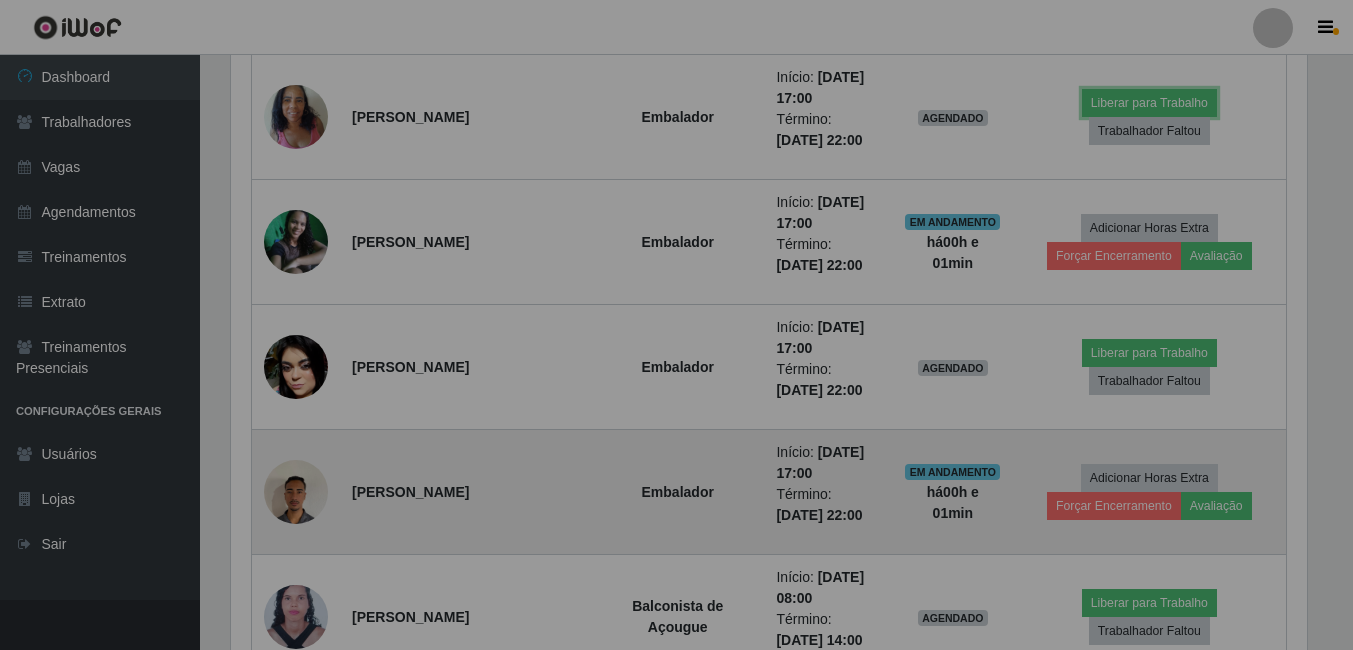 scroll, scrollTop: 999585, scrollLeft: 998909, axis: both 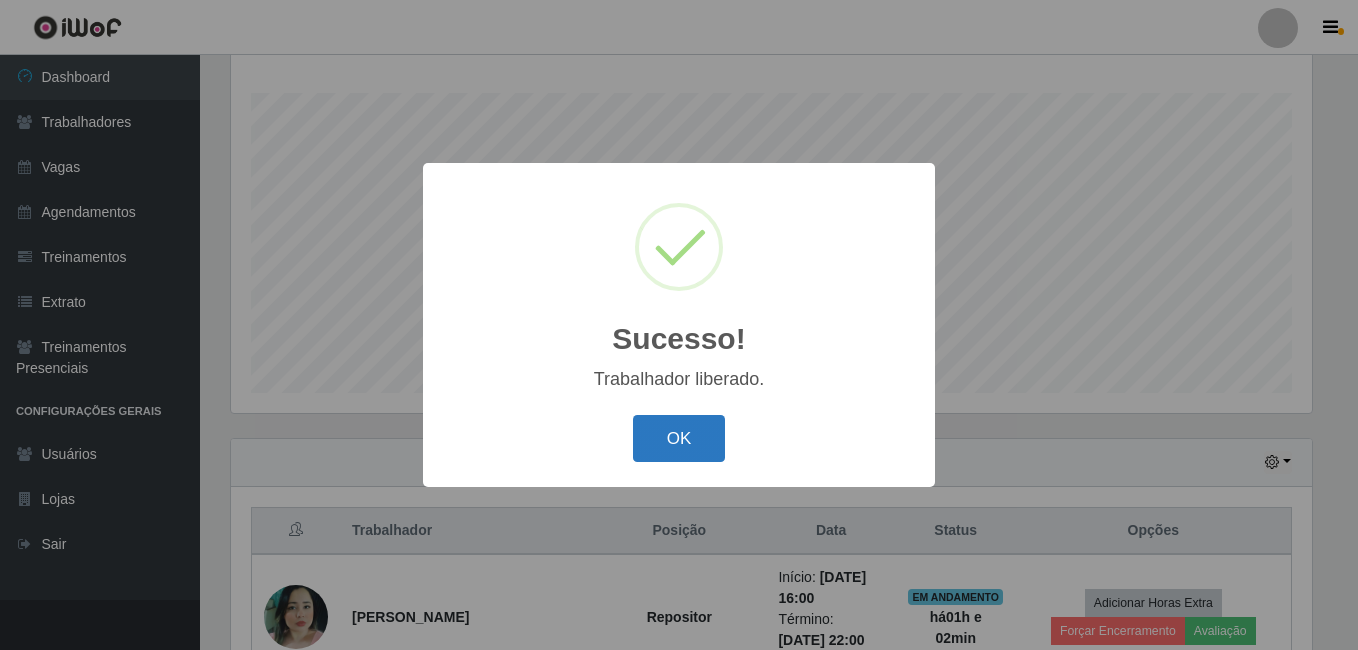 click on "OK" at bounding box center [679, 438] 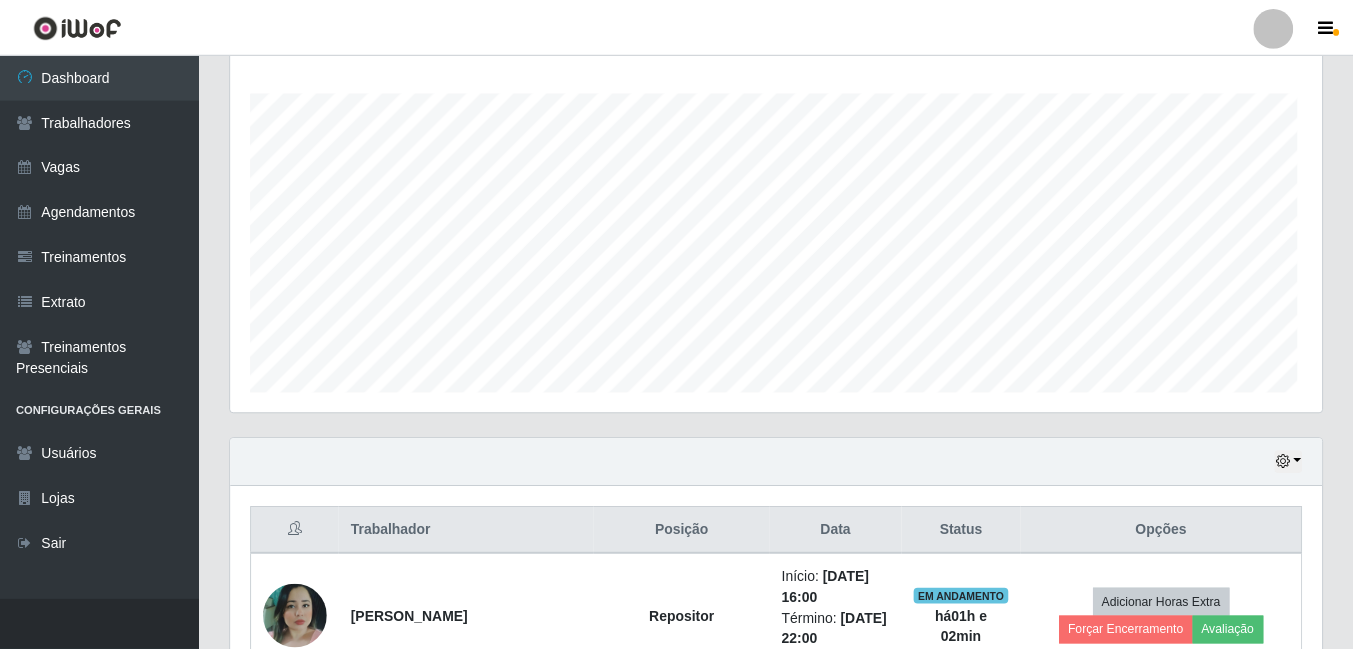 scroll, scrollTop: 571, scrollLeft: 0, axis: vertical 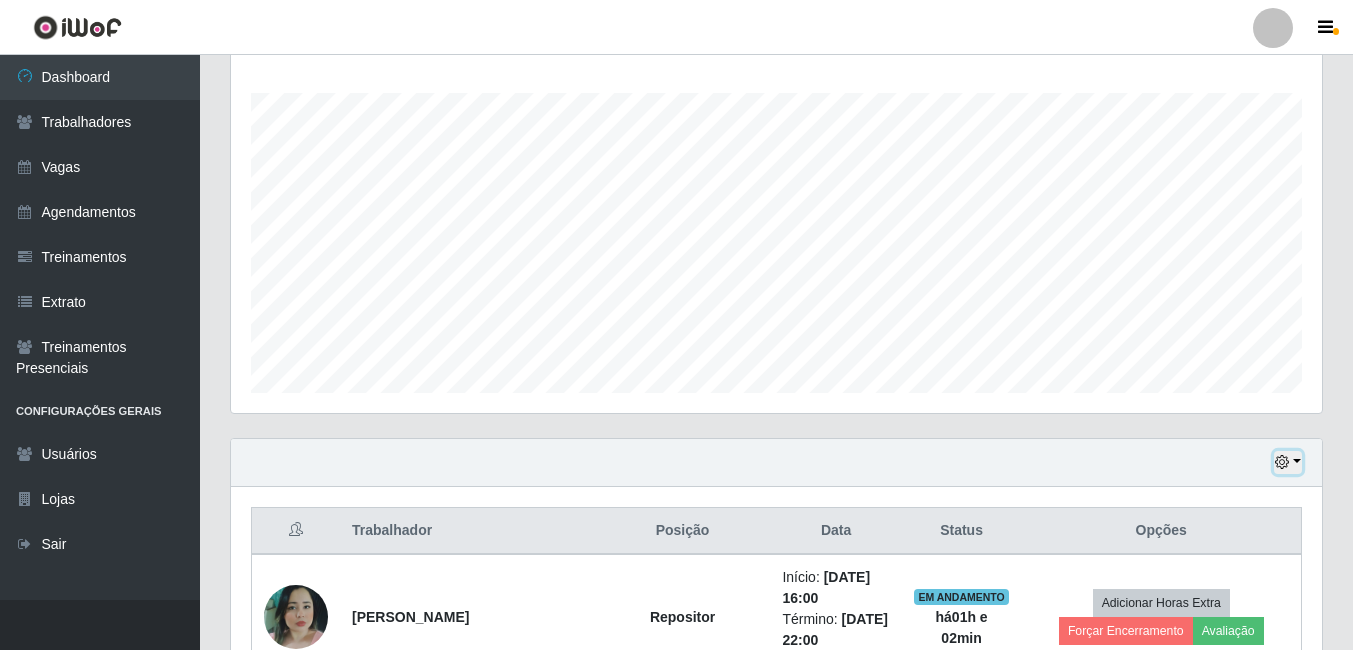 click at bounding box center [1282, 462] 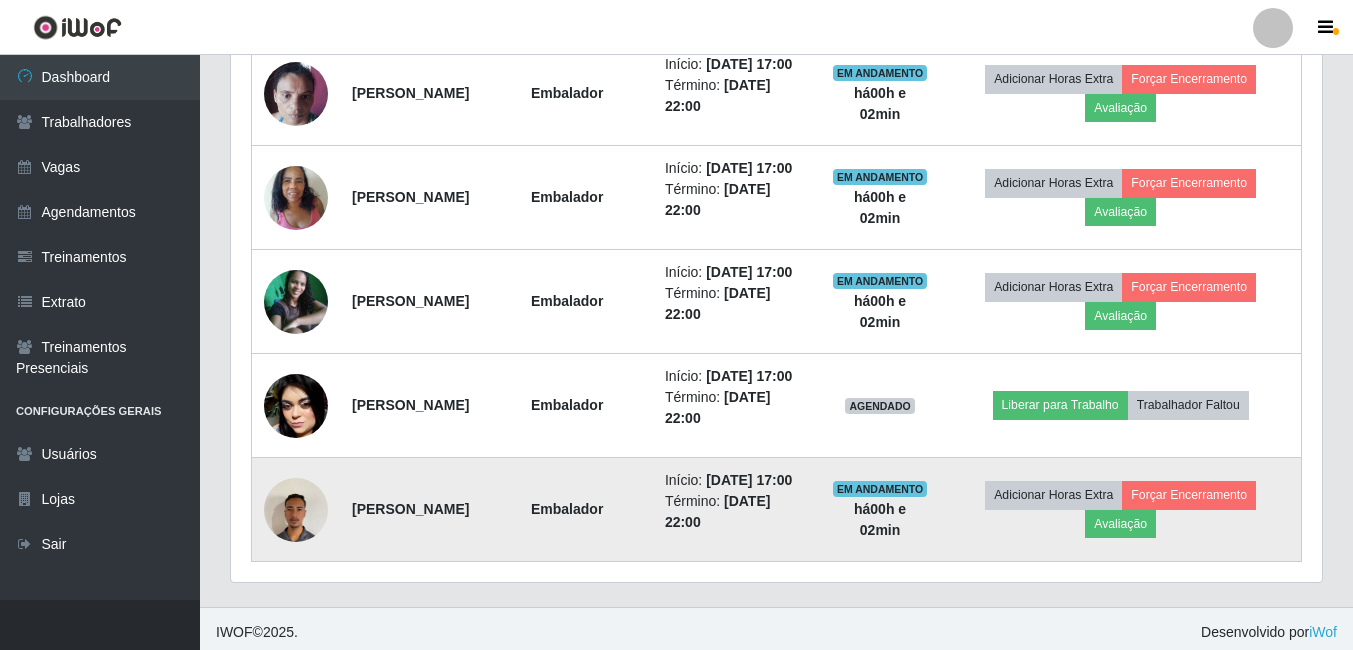 scroll, scrollTop: 1322, scrollLeft: 0, axis: vertical 